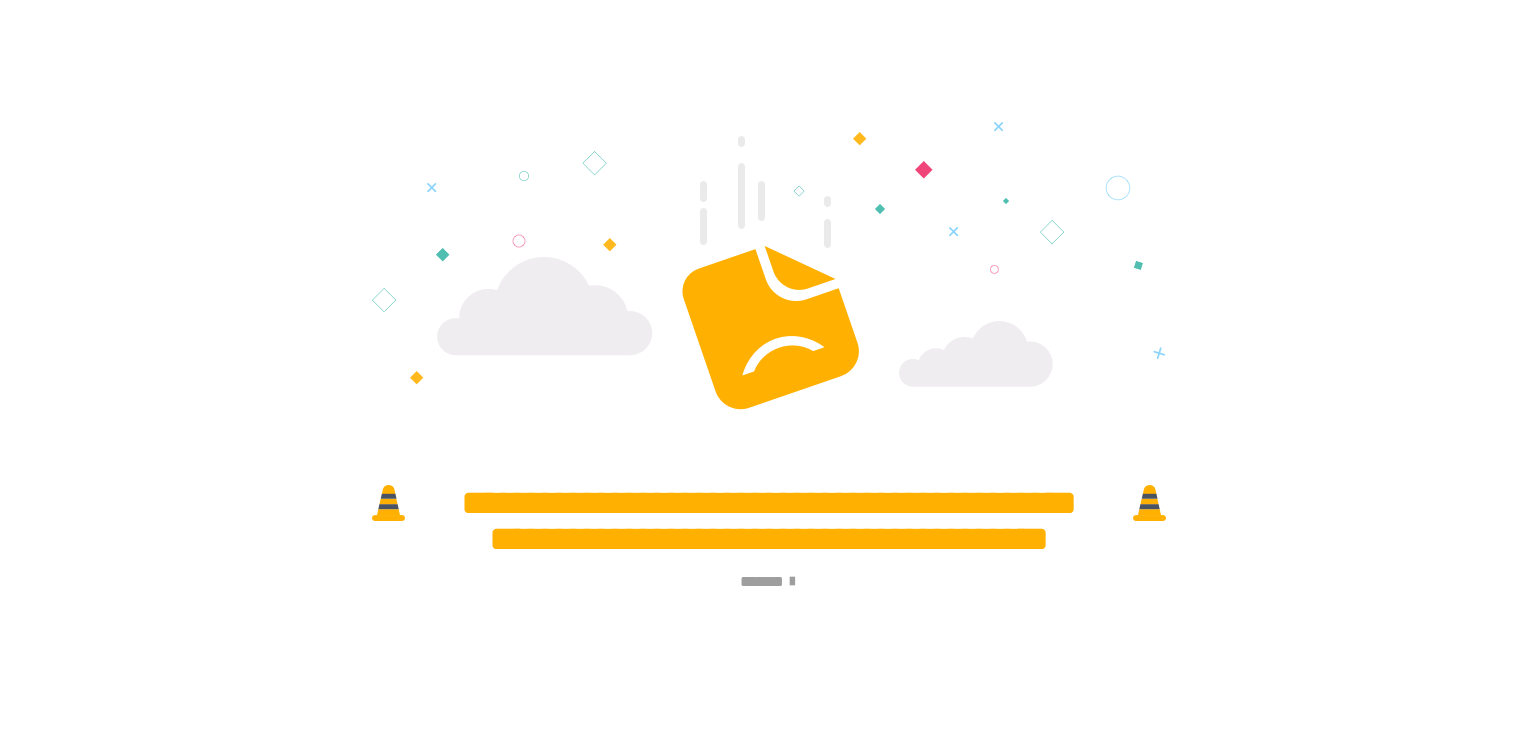 scroll, scrollTop: 0, scrollLeft: 0, axis: both 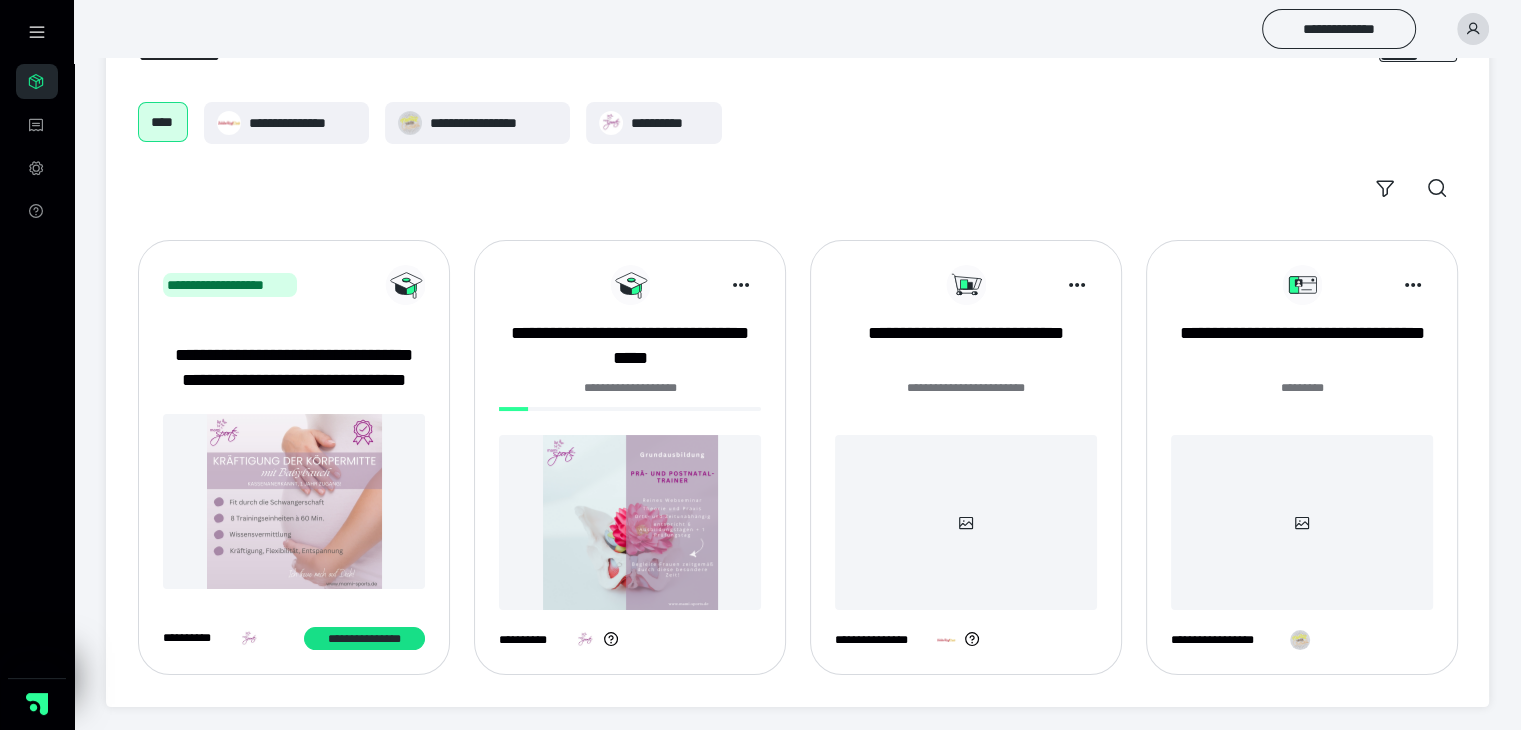 click at bounding box center [630, 522] 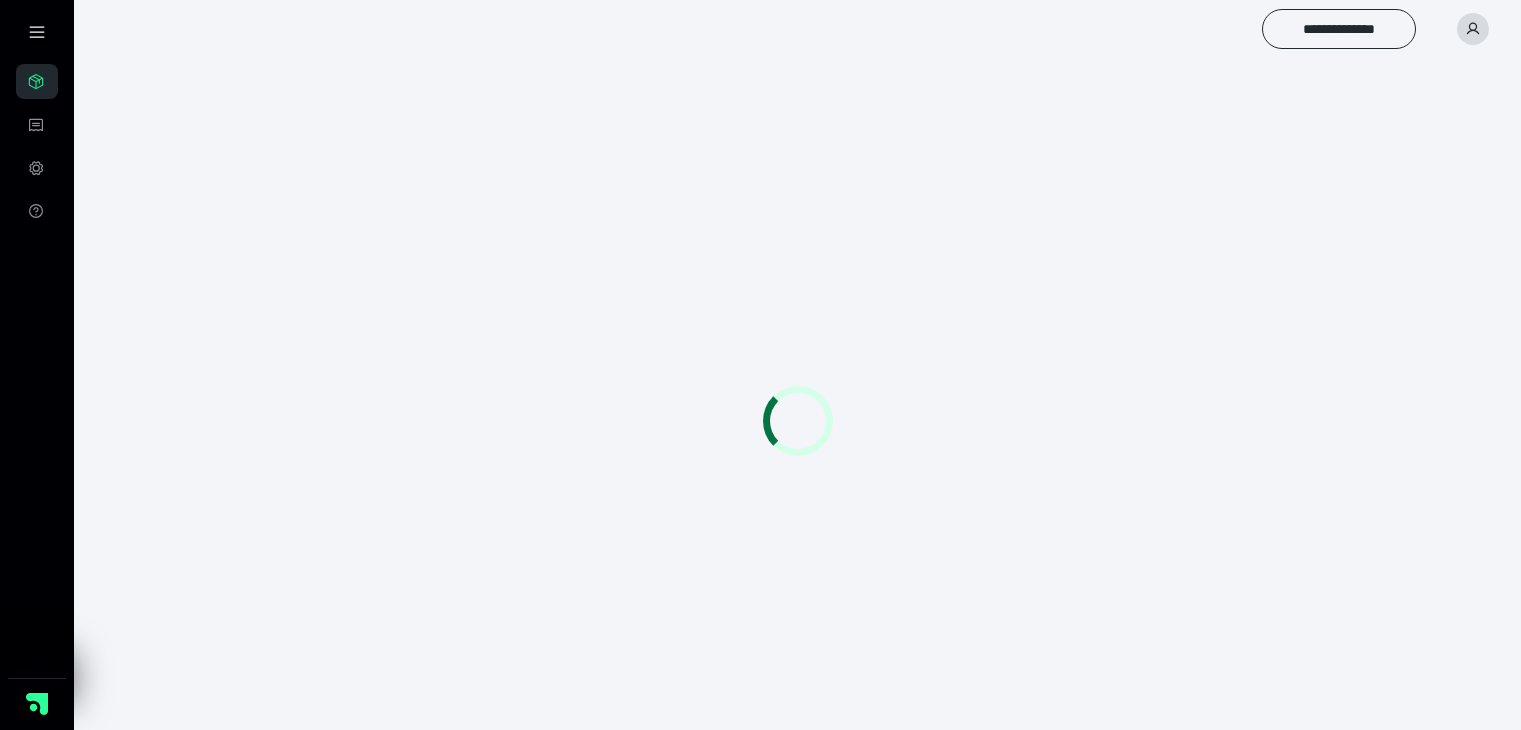 scroll, scrollTop: 0, scrollLeft: 0, axis: both 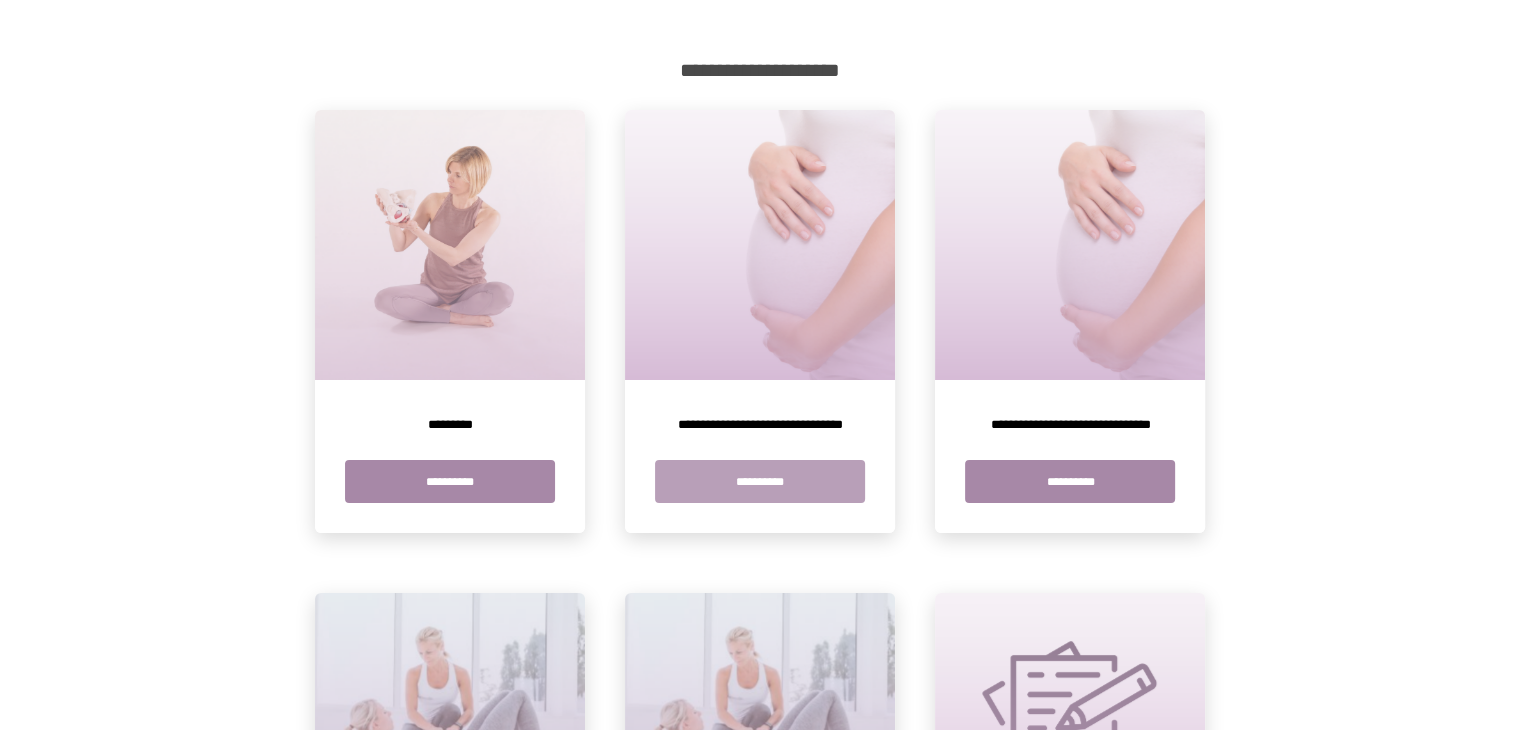 click on "**********" at bounding box center [760, 481] 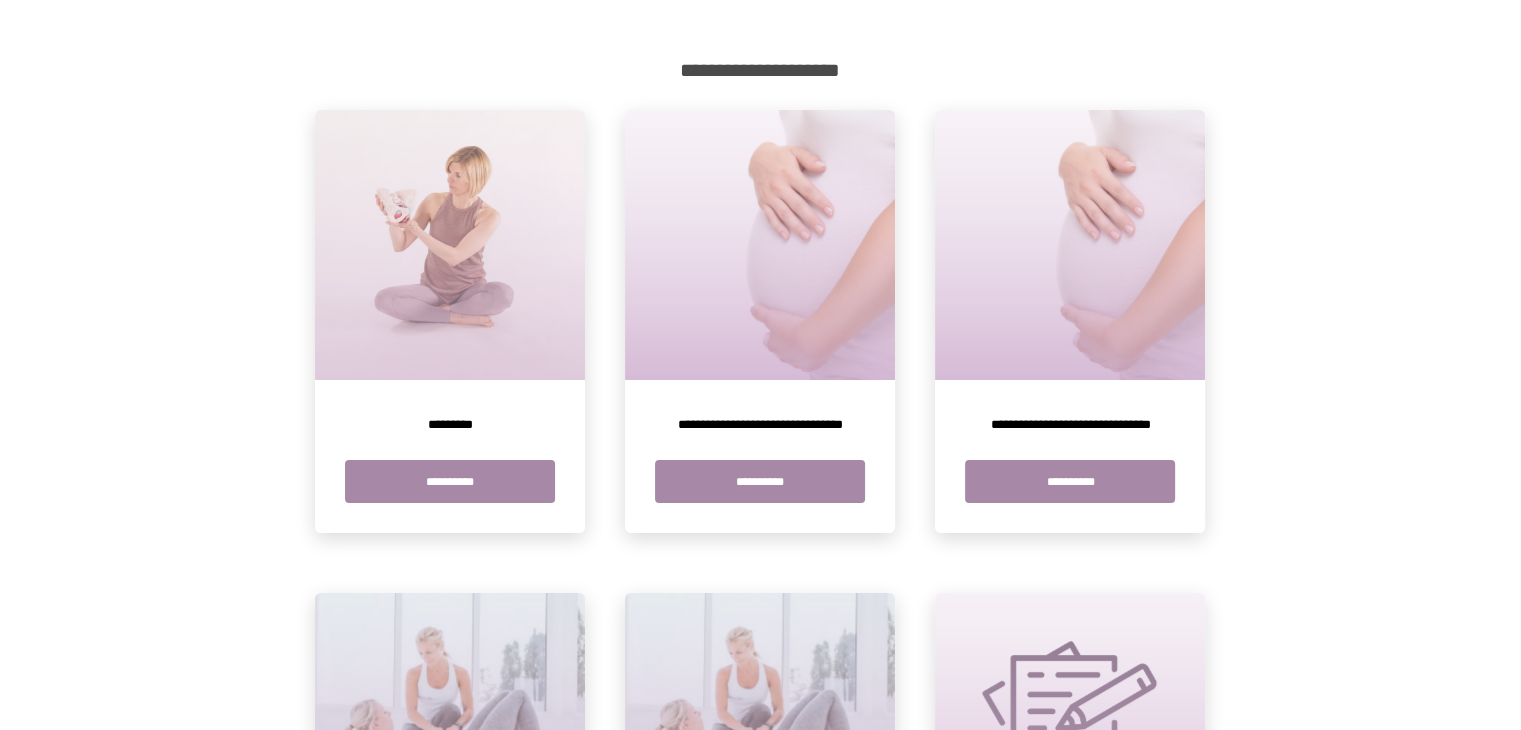 scroll, scrollTop: 0, scrollLeft: 0, axis: both 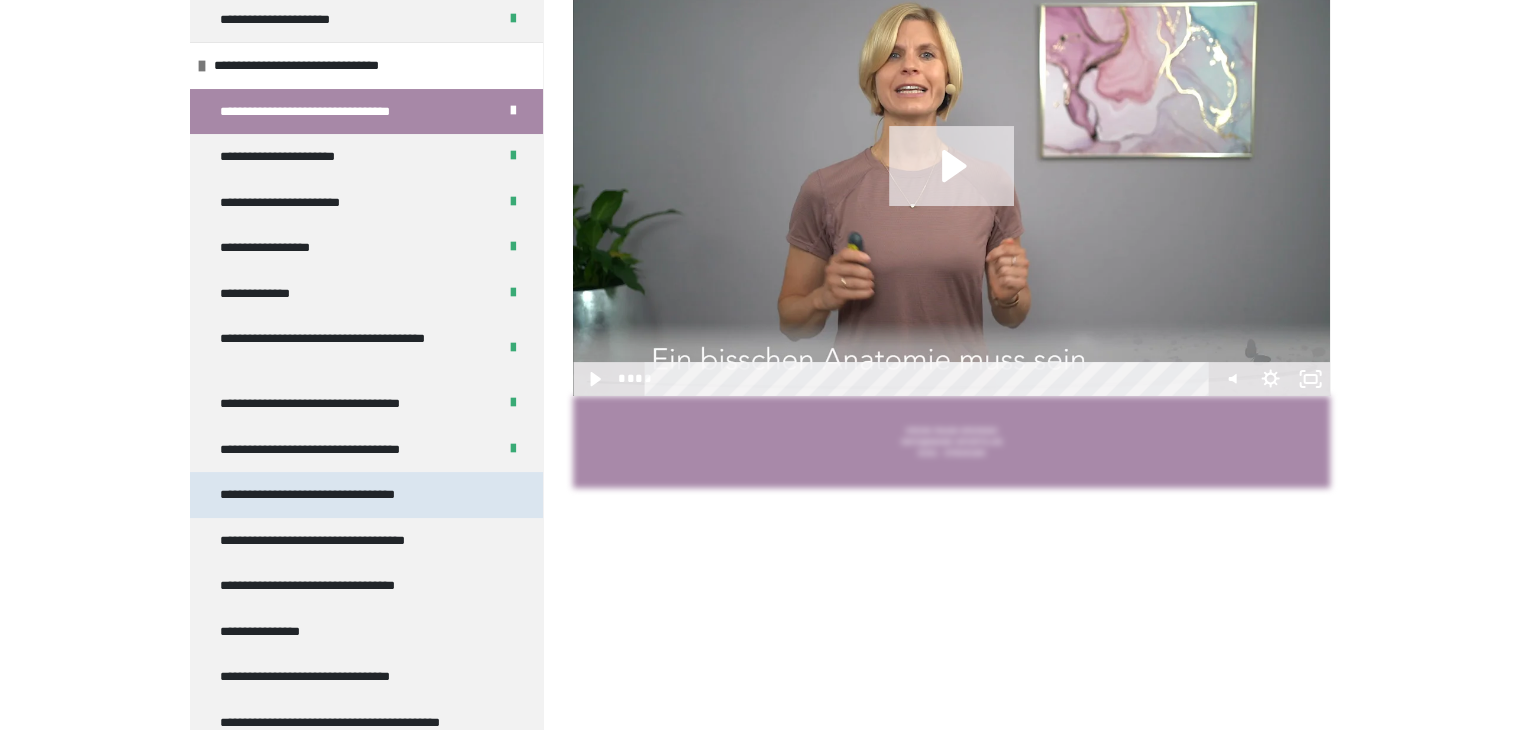 click on "**********" at bounding box center (327, 495) 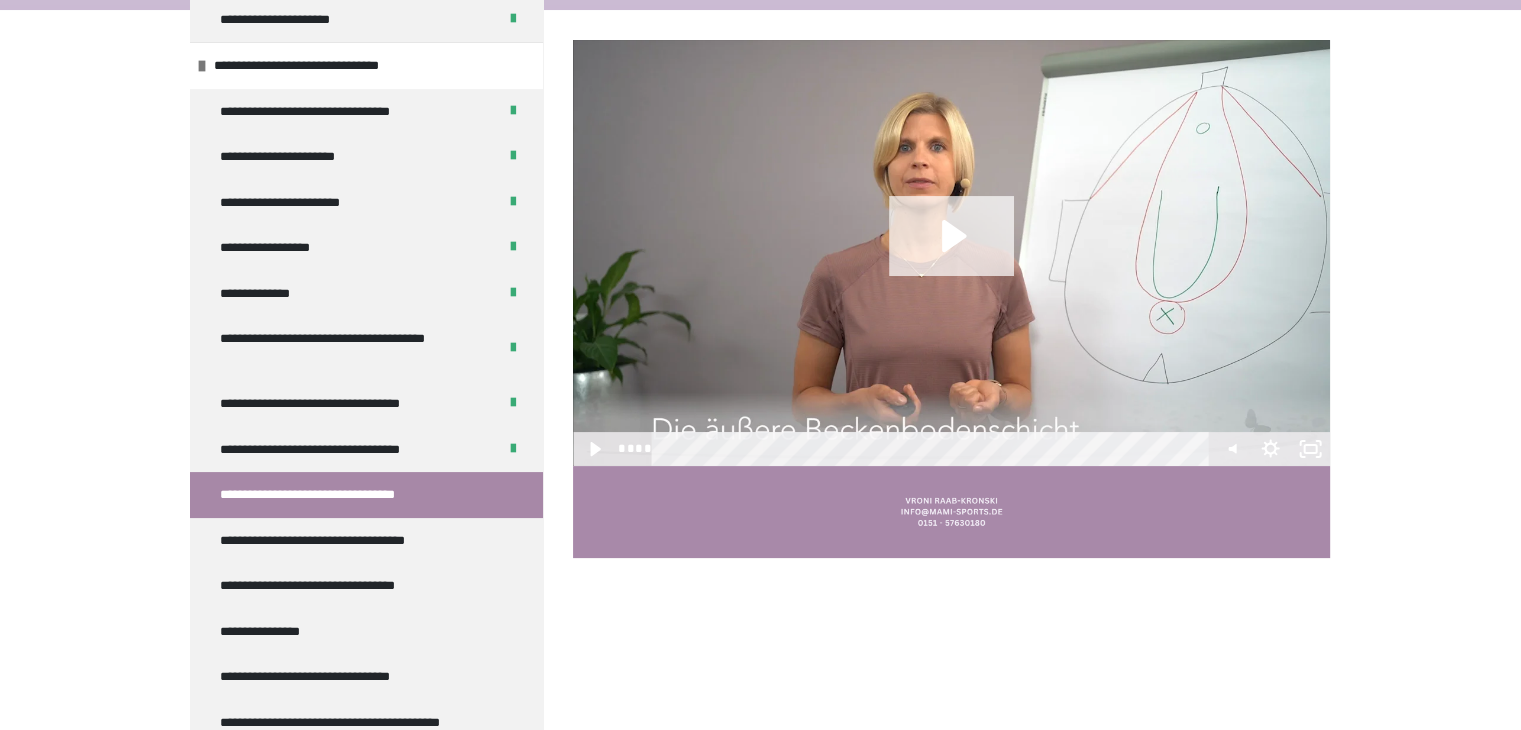 click 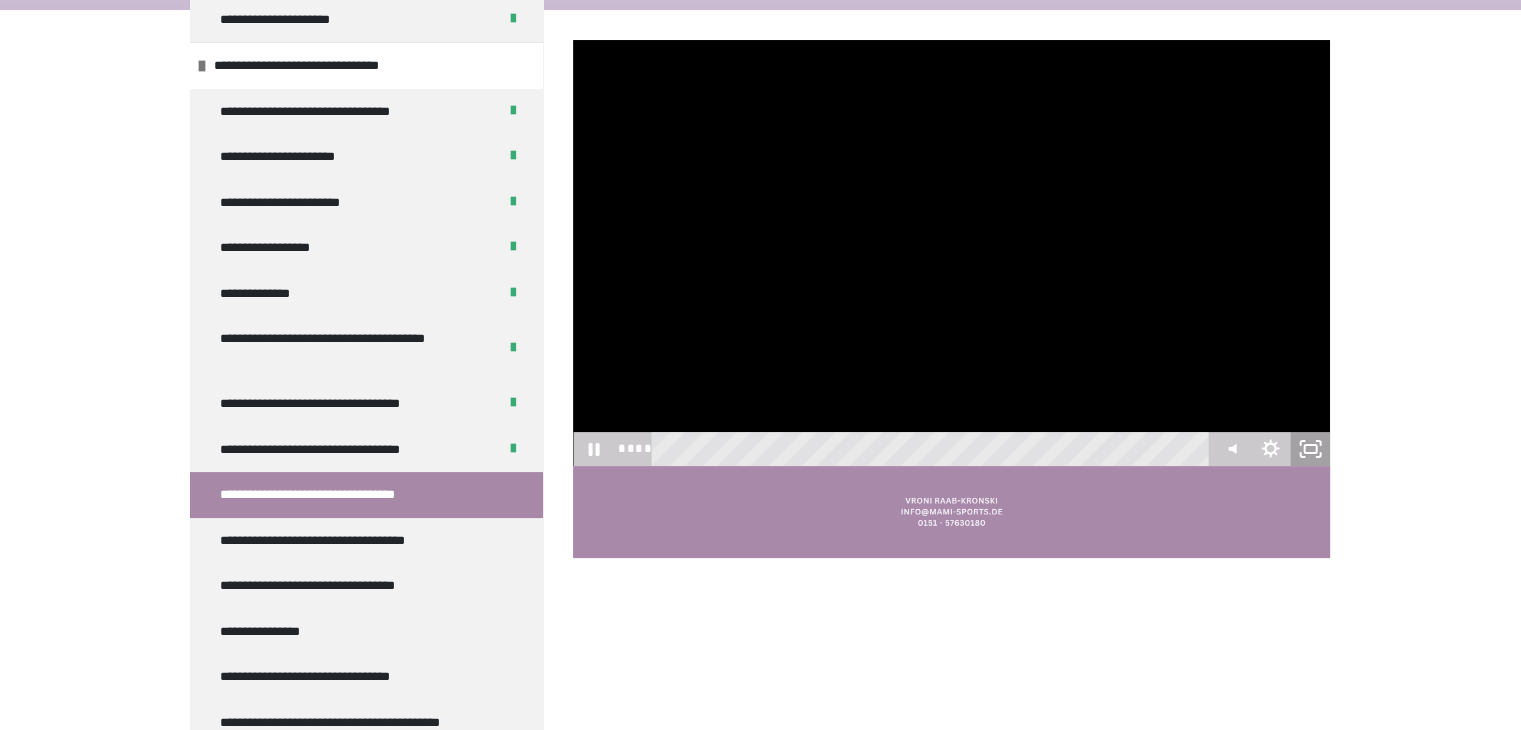 click 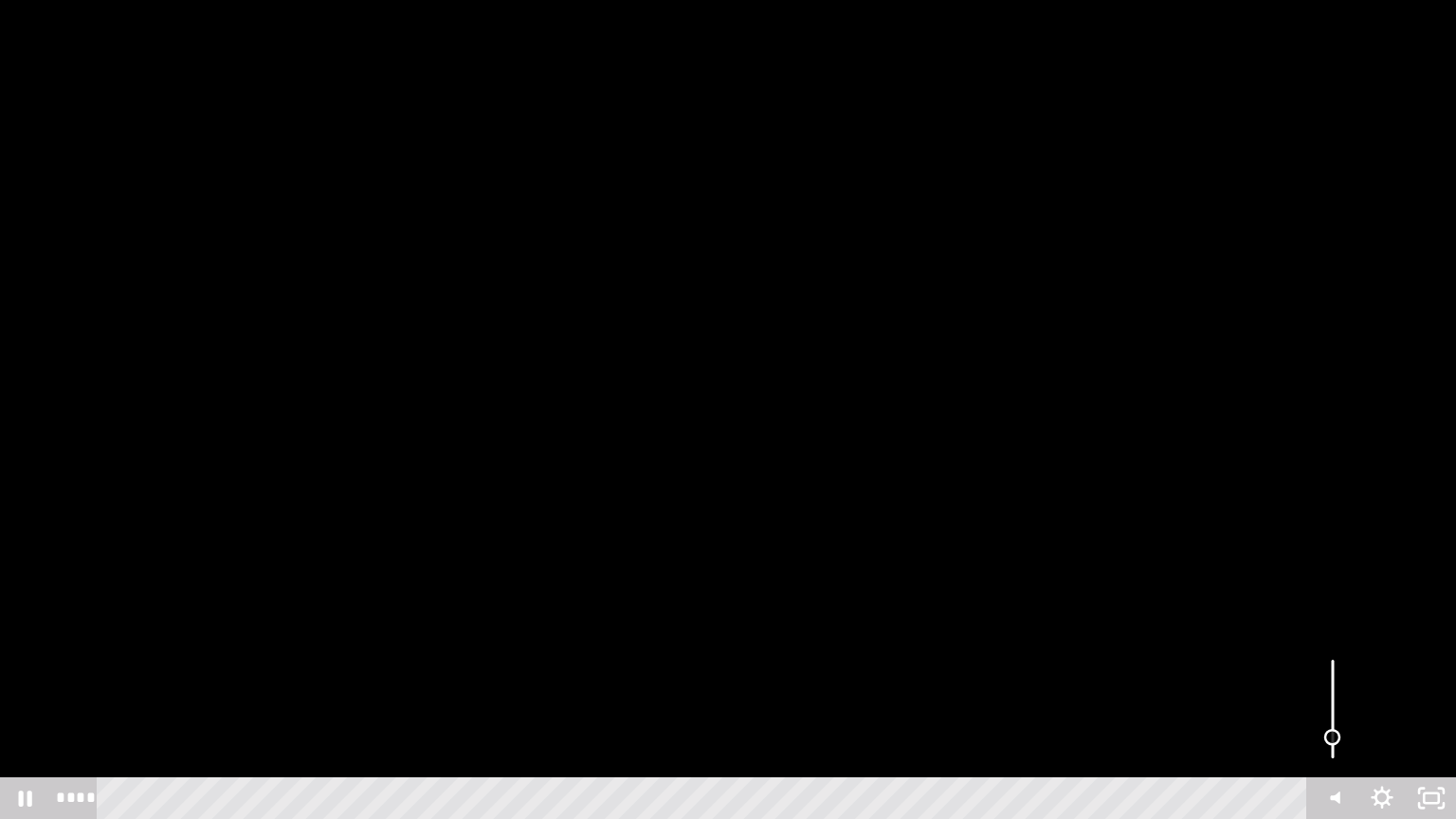 drag, startPoint x: 1338, startPoint y: 737, endPoint x: 1339, endPoint y: 724, distance: 13.038405 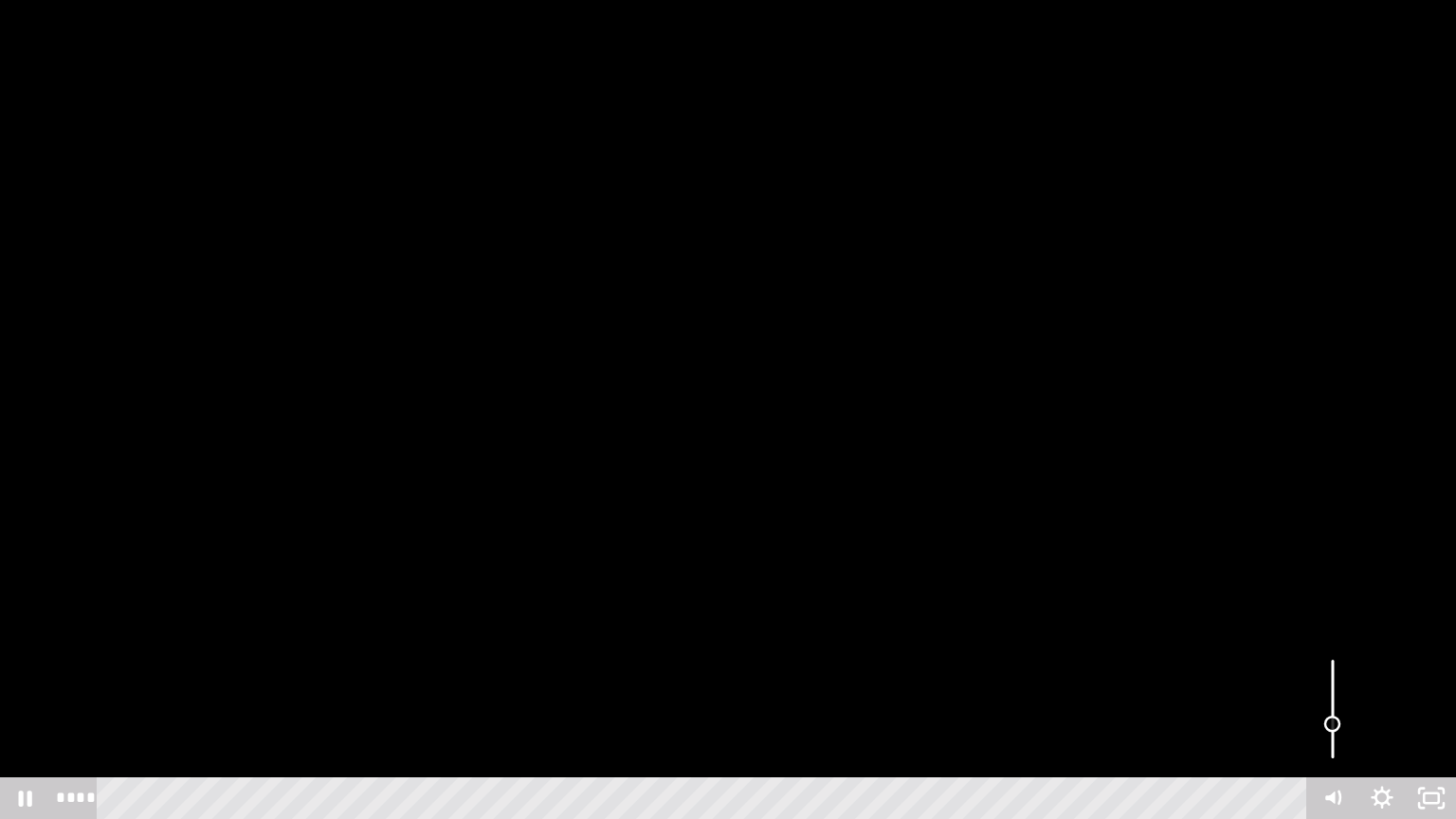 drag, startPoint x: 1330, startPoint y: 721, endPoint x: 1330, endPoint y: 711, distance: 10 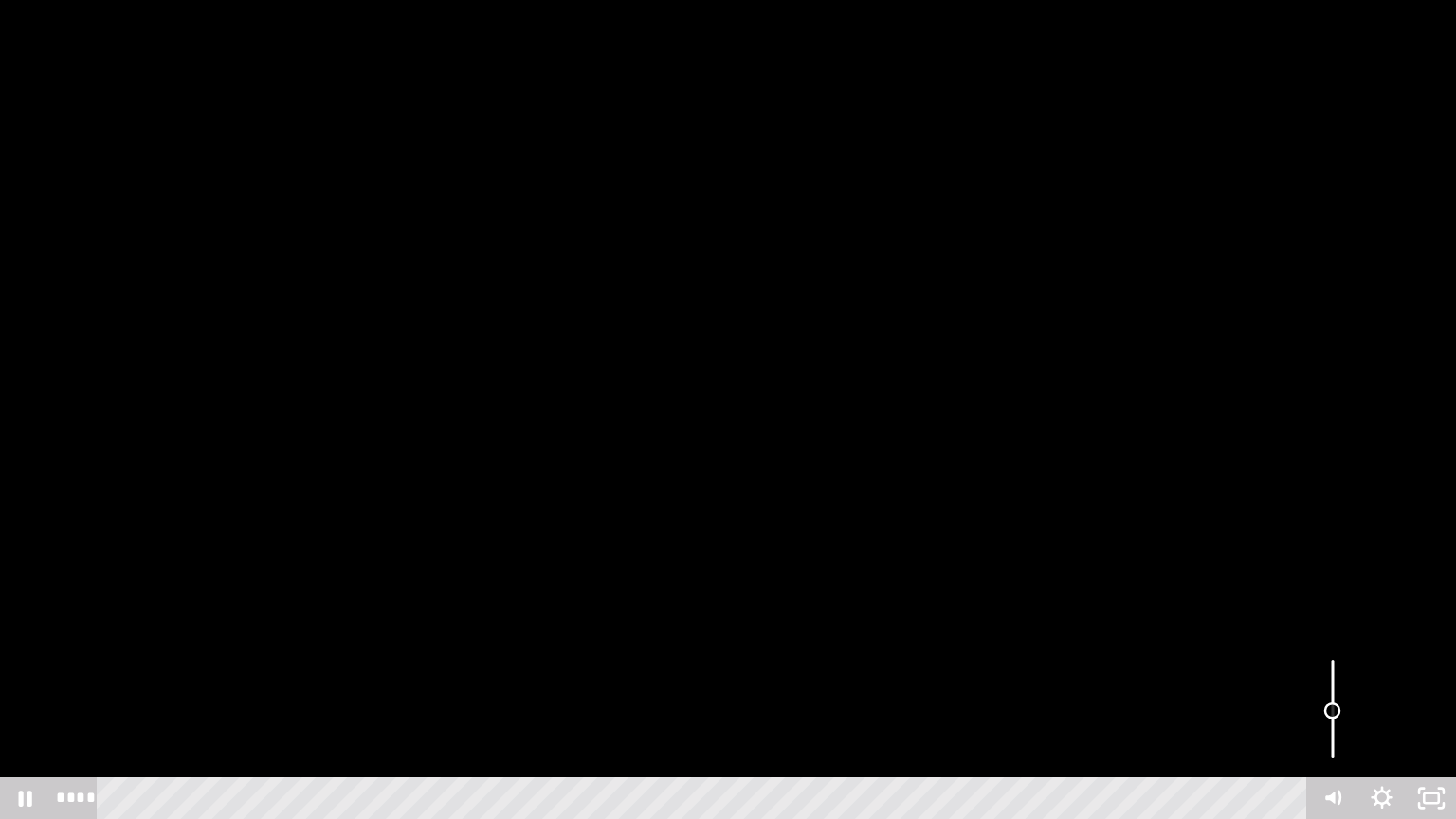 drag, startPoint x: 1330, startPoint y: 711, endPoint x: 1331, endPoint y: 701, distance: 10.049876 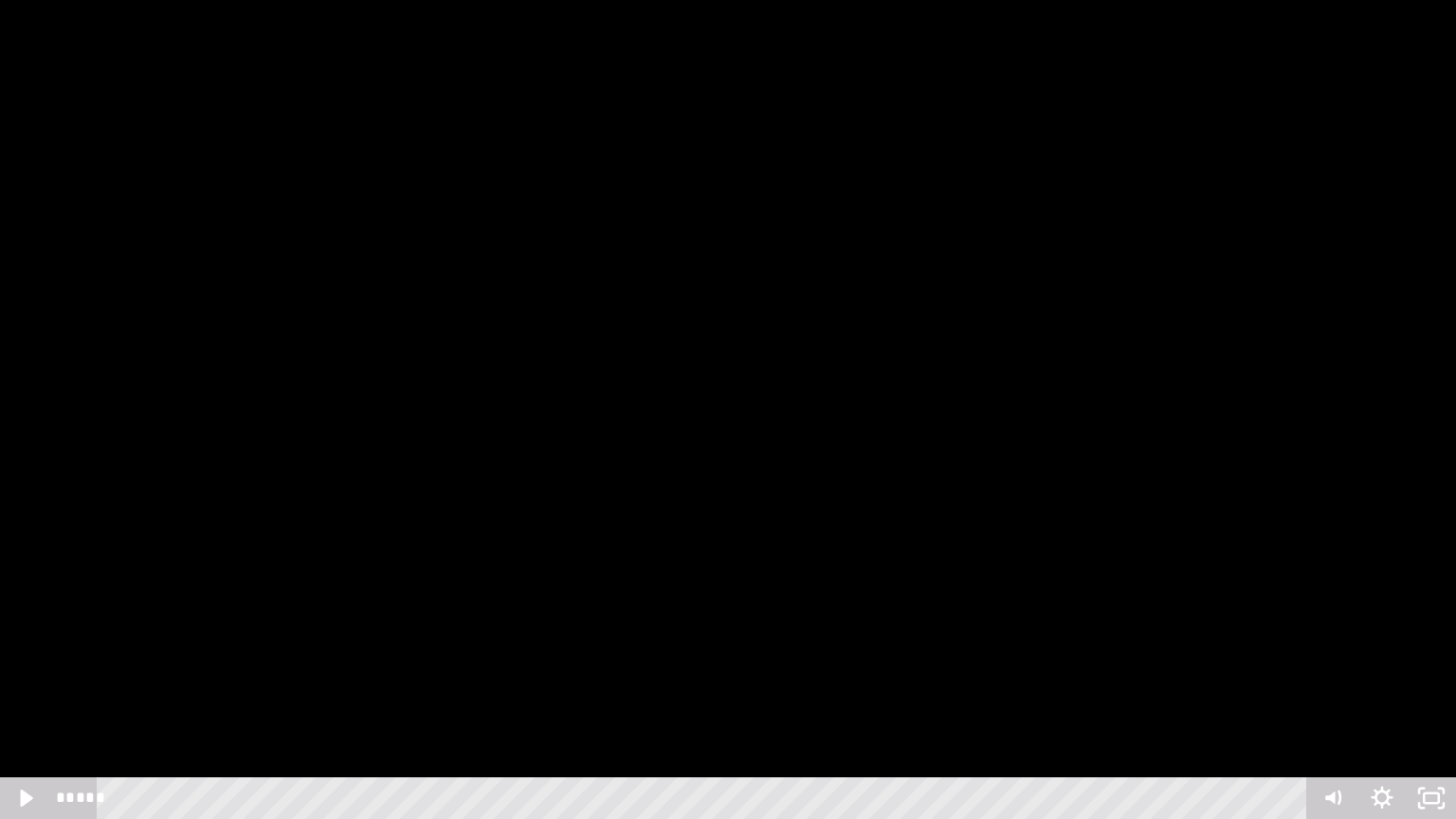 click at bounding box center (728, 410) 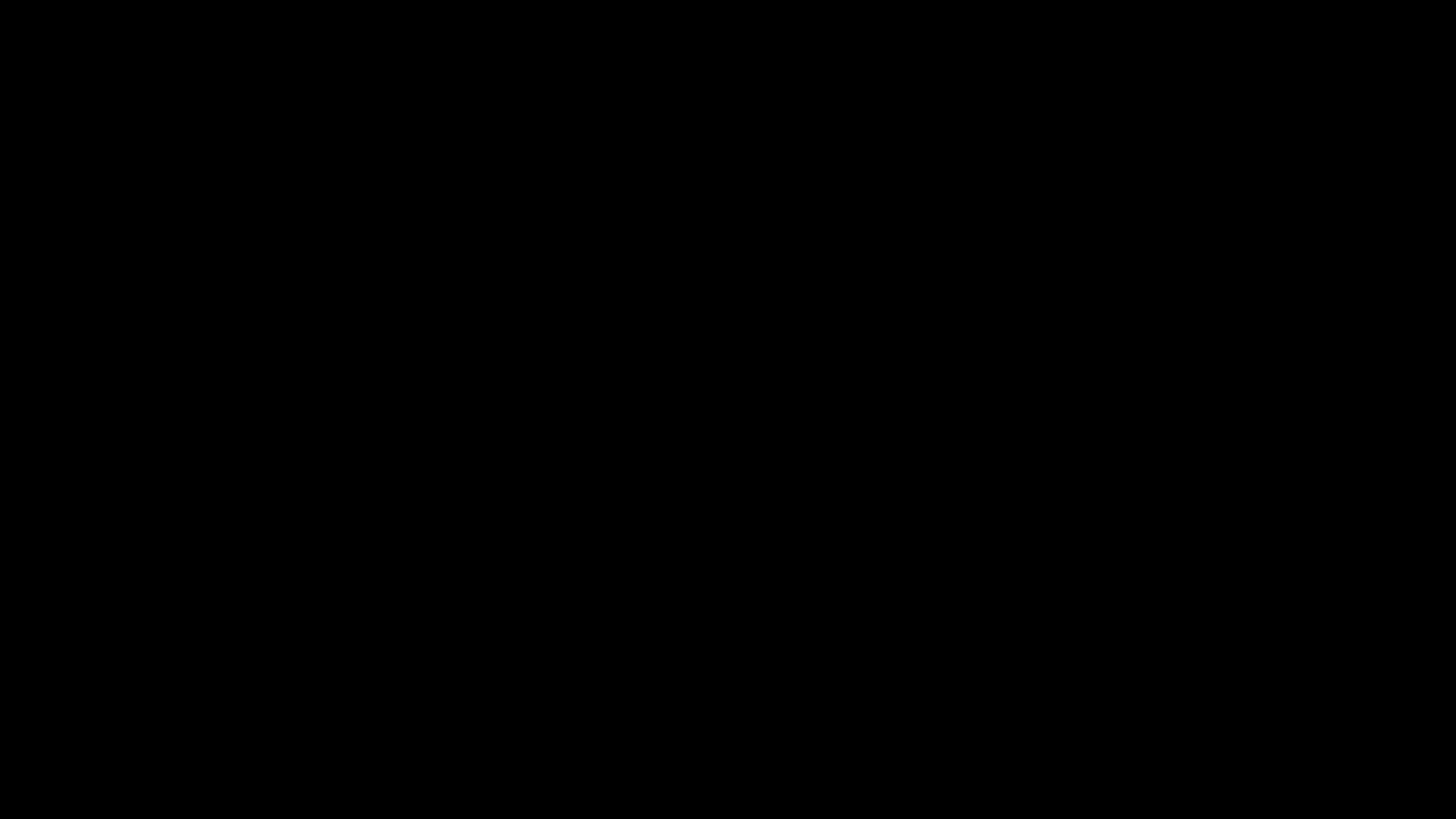 type 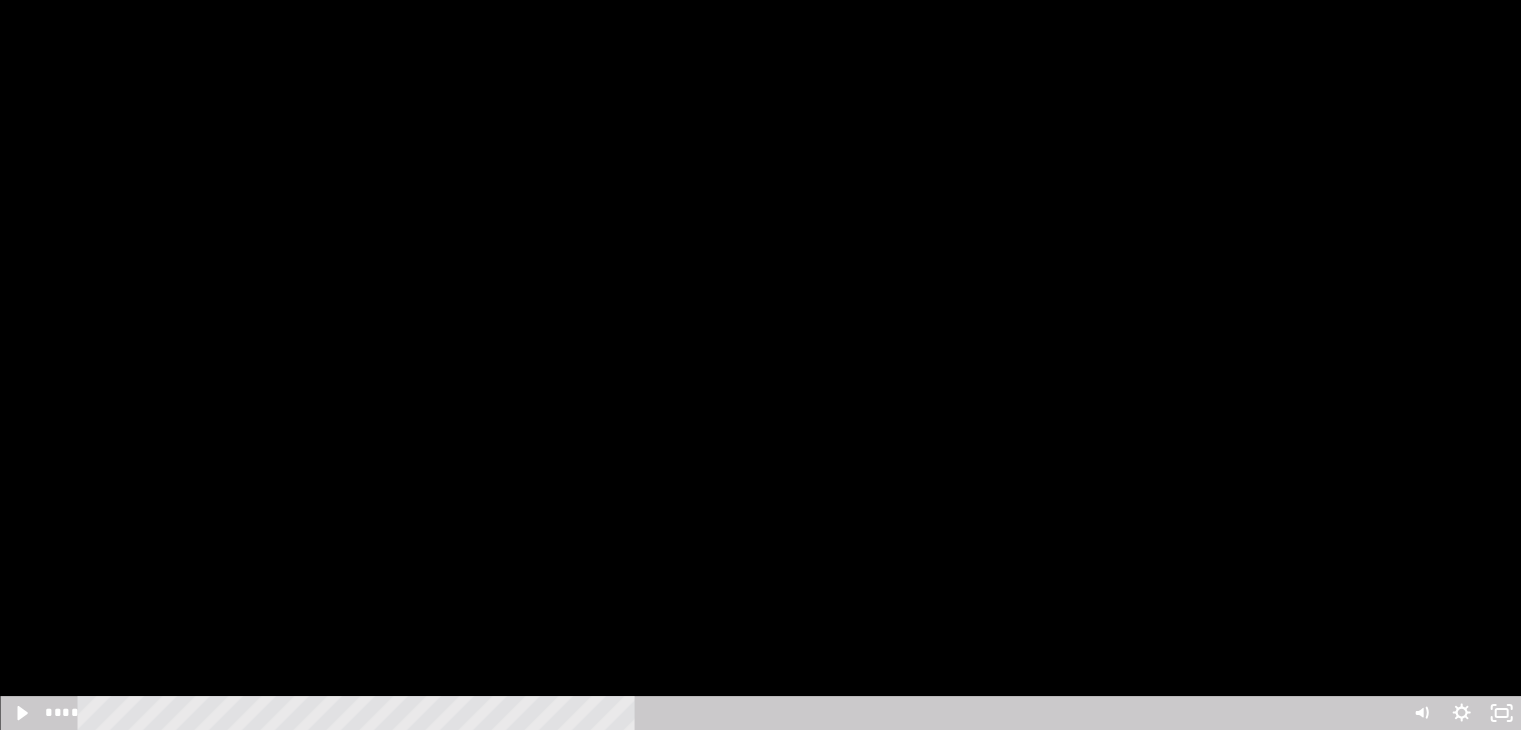 scroll, scrollTop: 0, scrollLeft: 0, axis: both 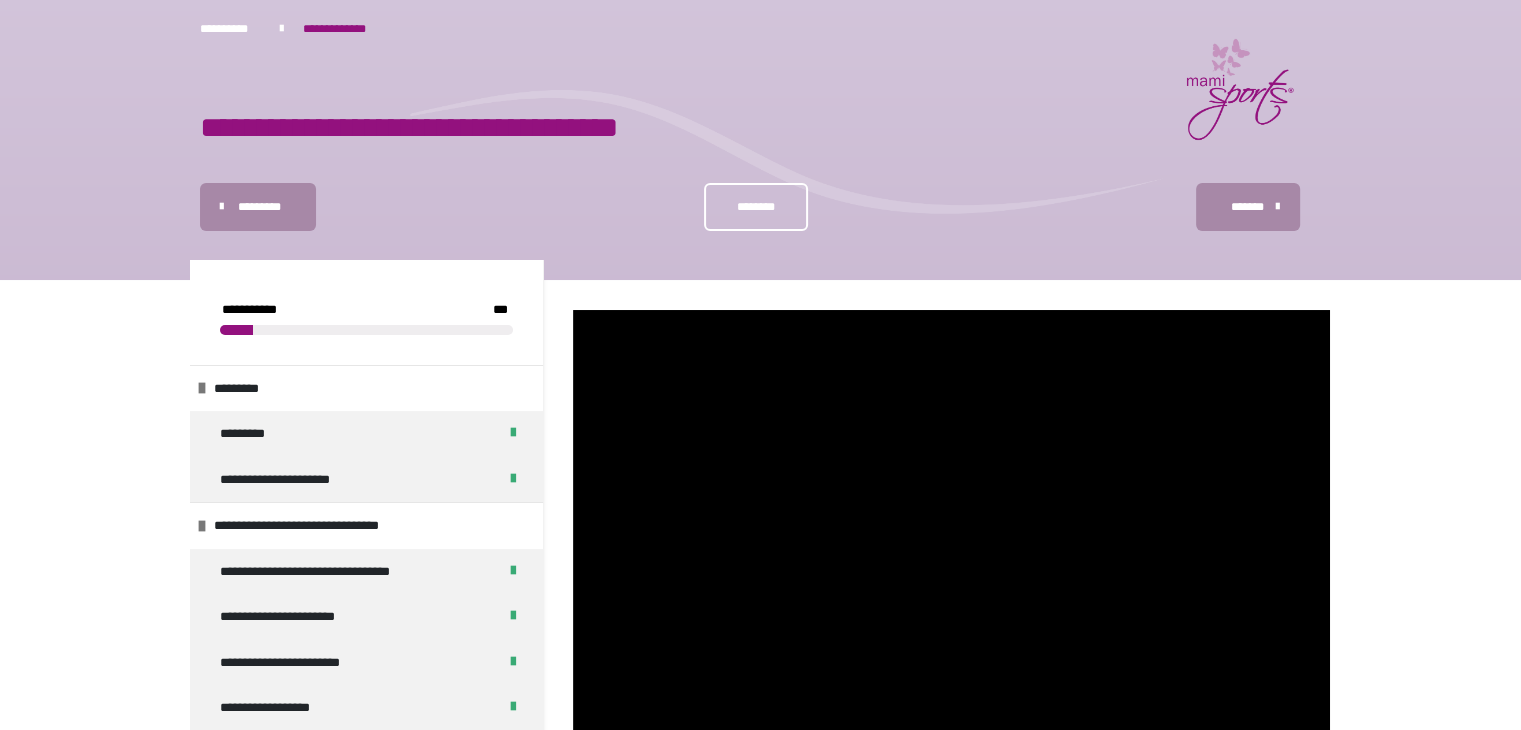 click on "********" at bounding box center (756, 207) 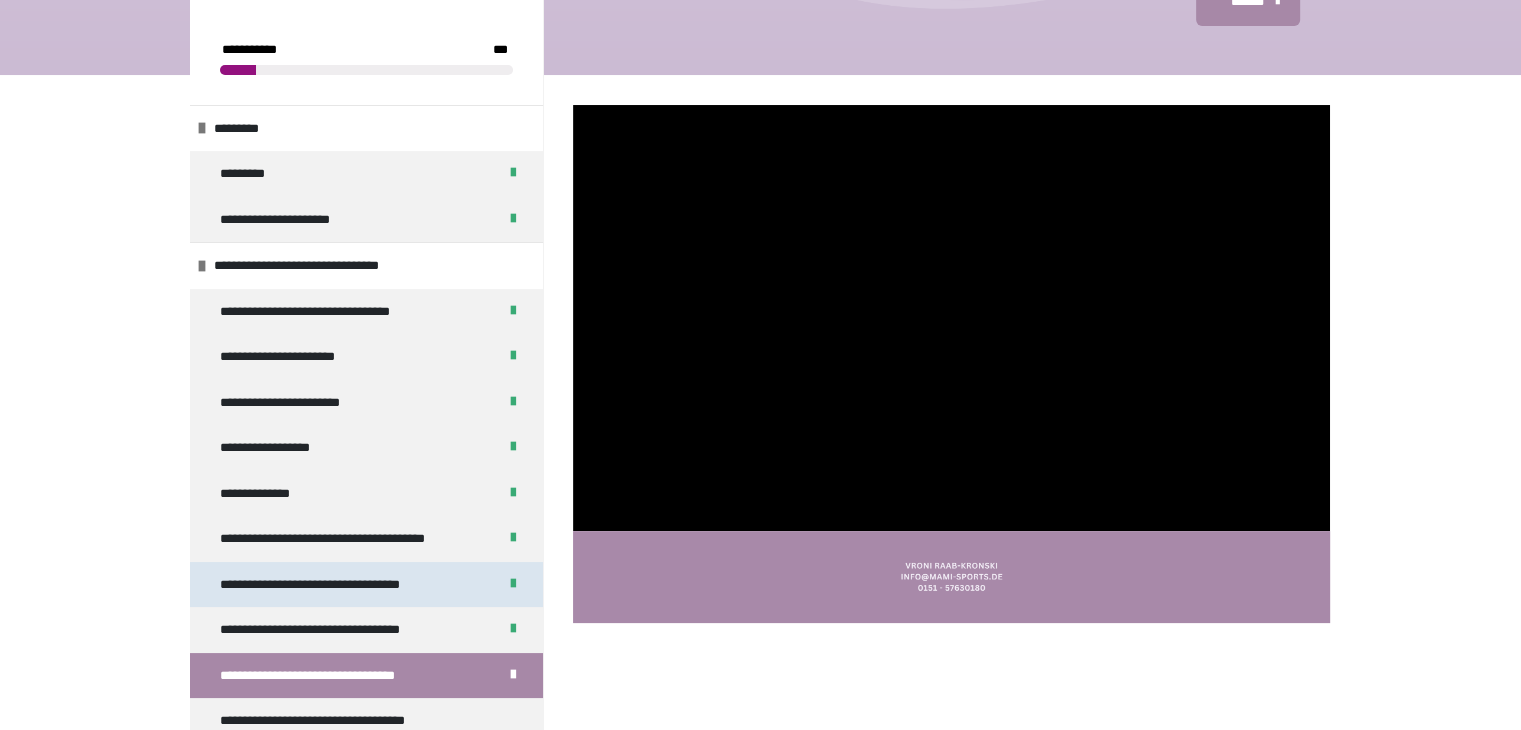 scroll, scrollTop: 340, scrollLeft: 0, axis: vertical 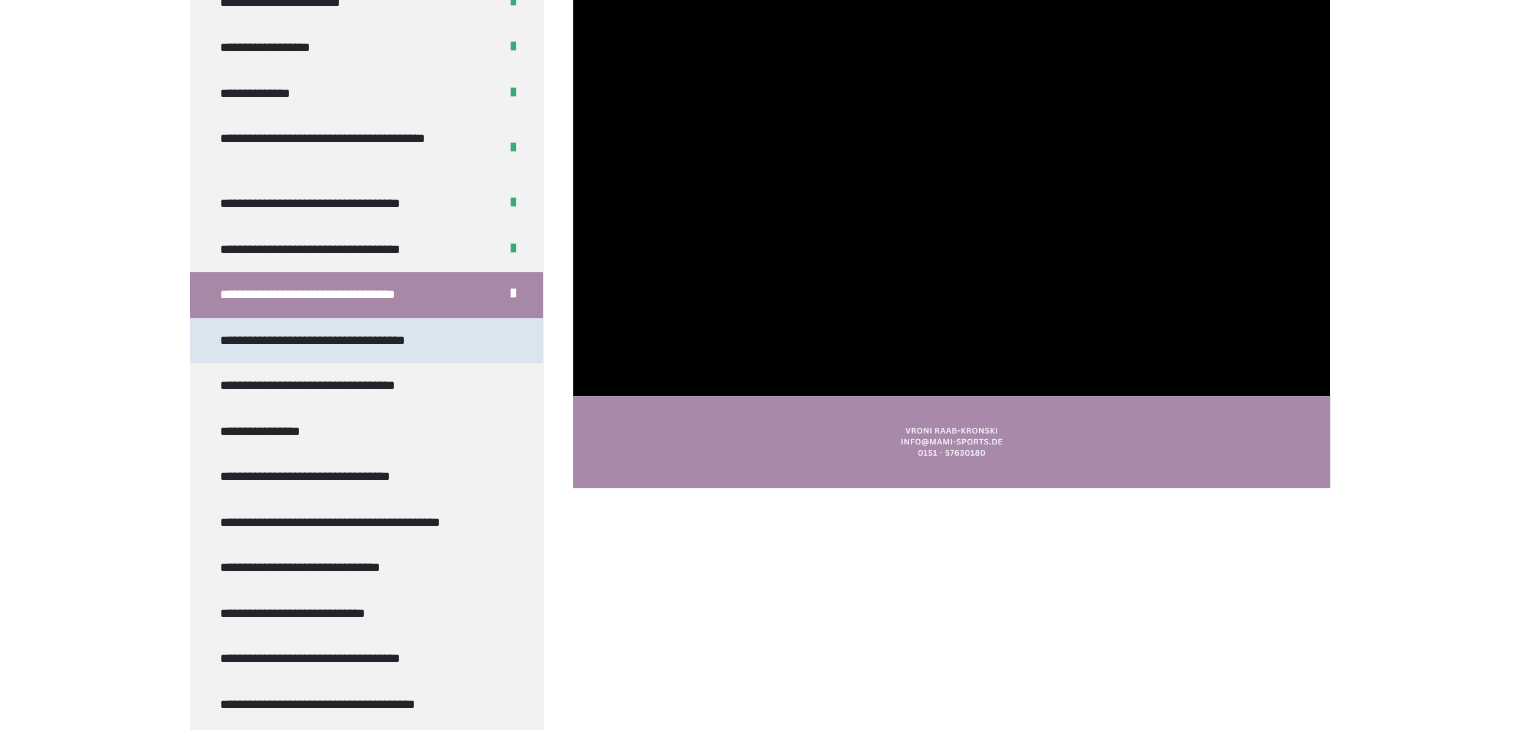 click on "**********" at bounding box center (328, 341) 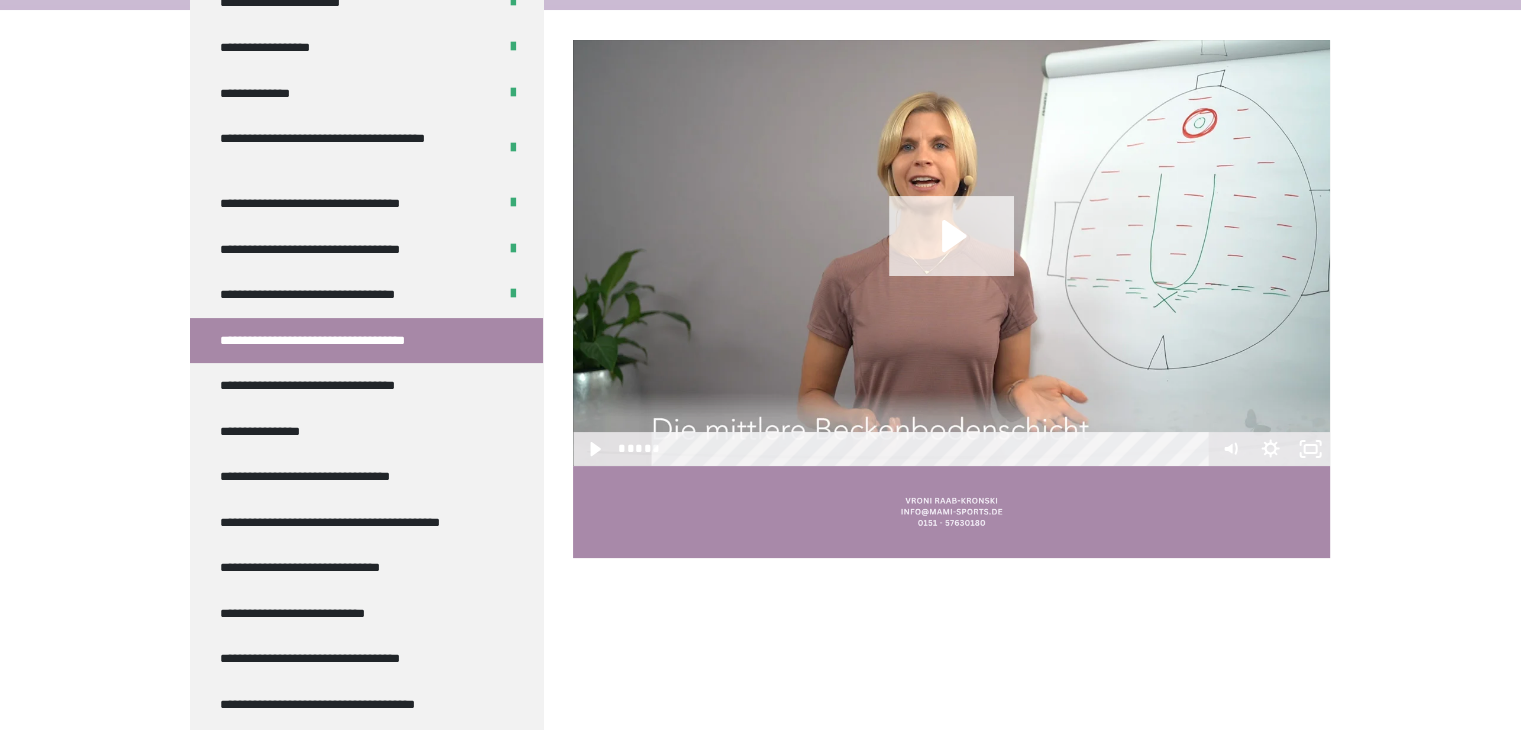click 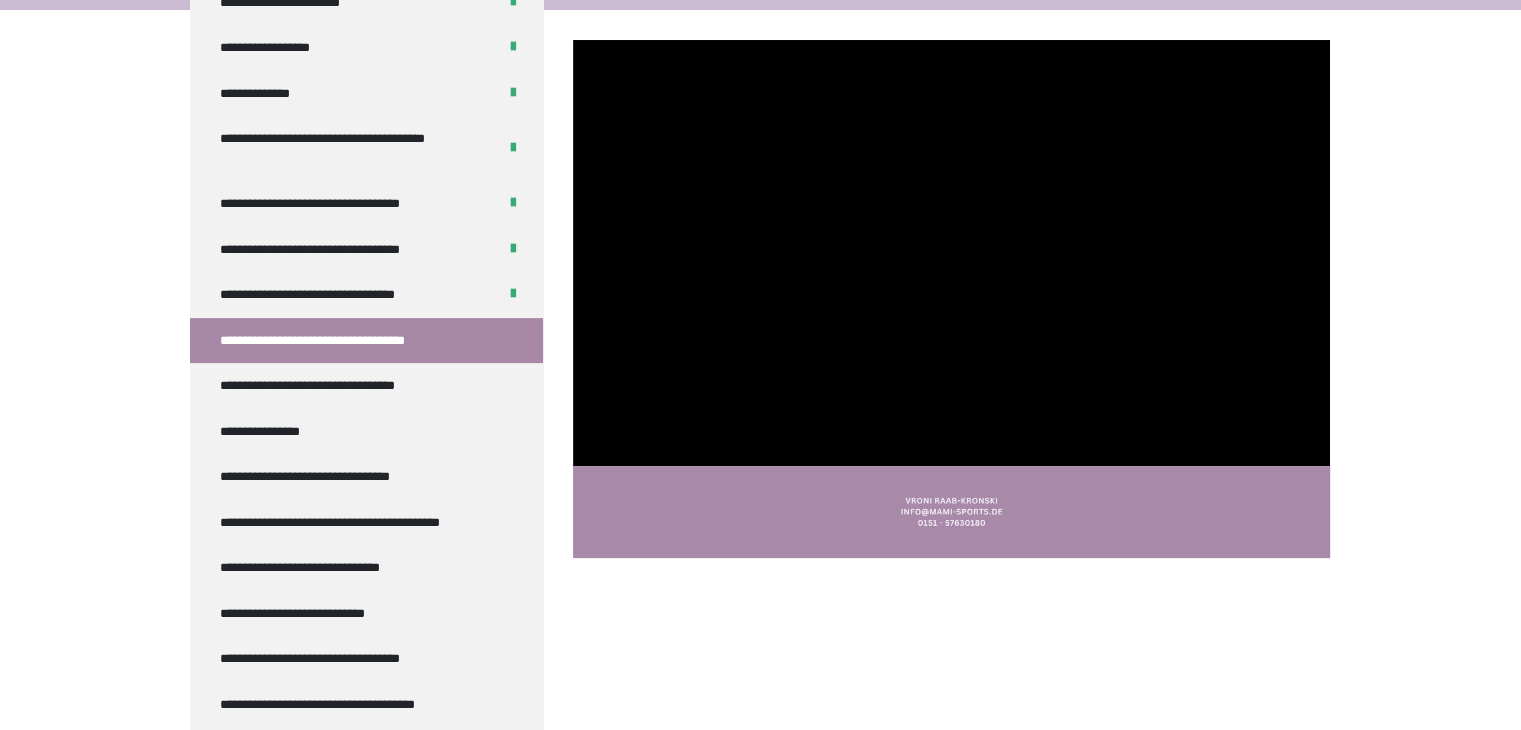 type 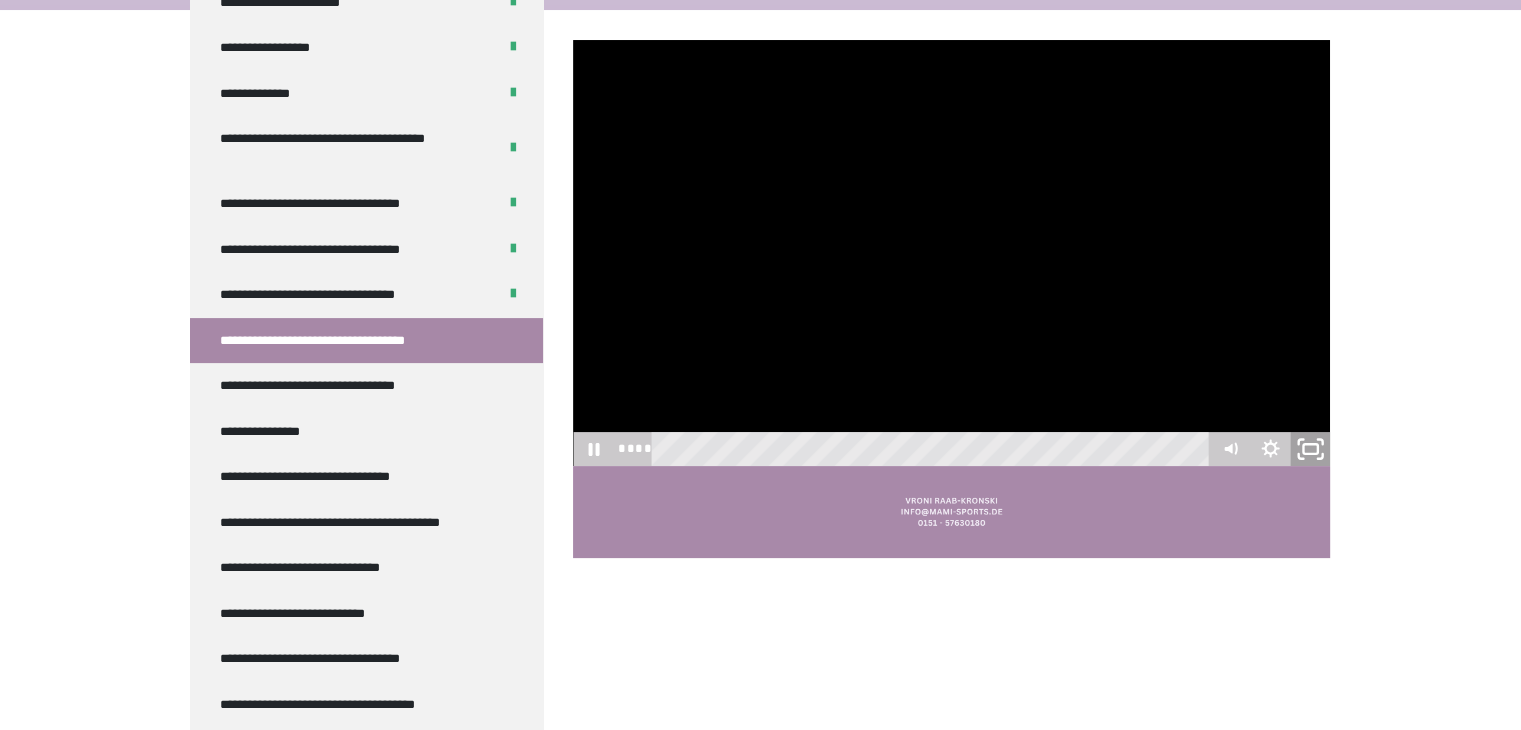 click 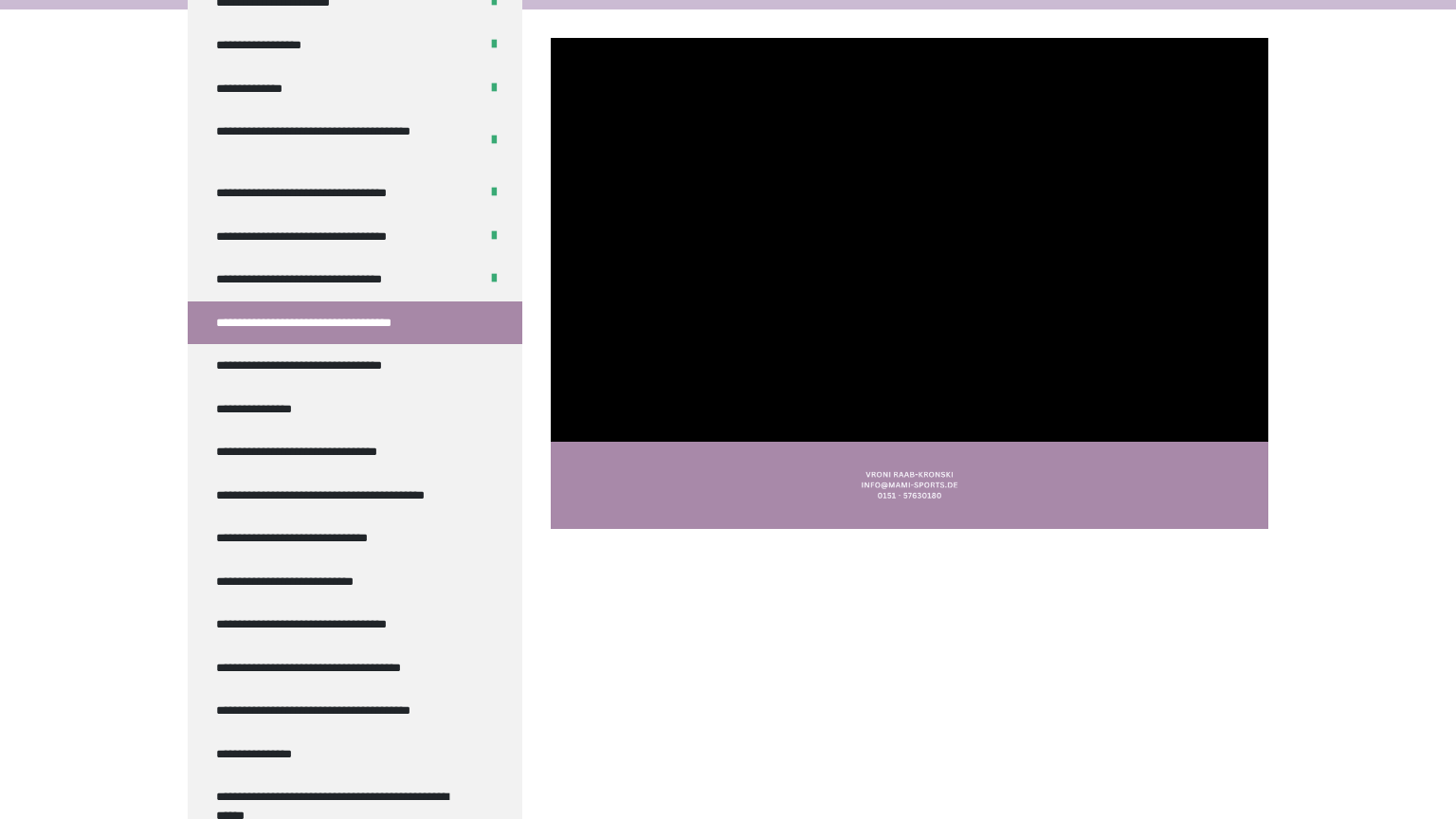 type 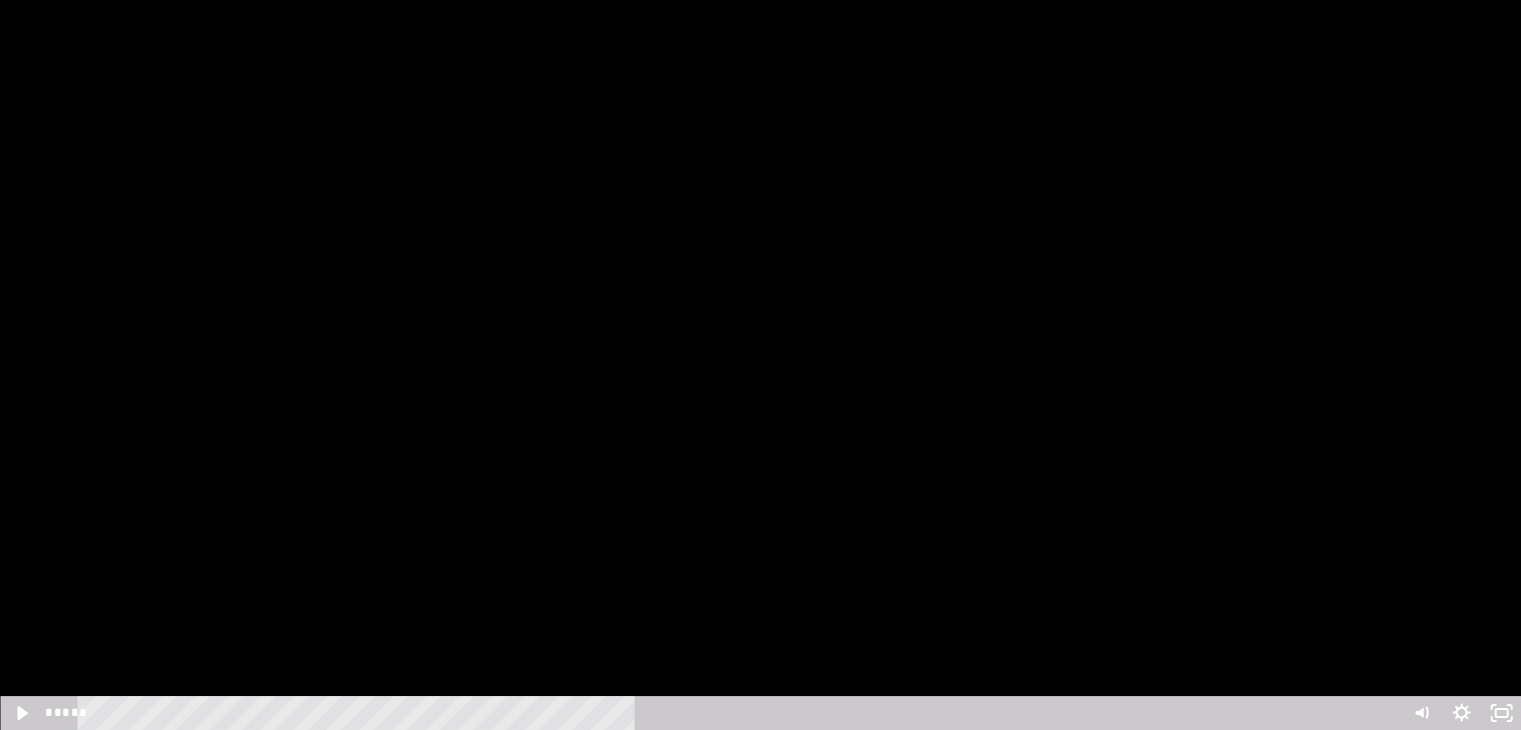scroll, scrollTop: 244, scrollLeft: 0, axis: vertical 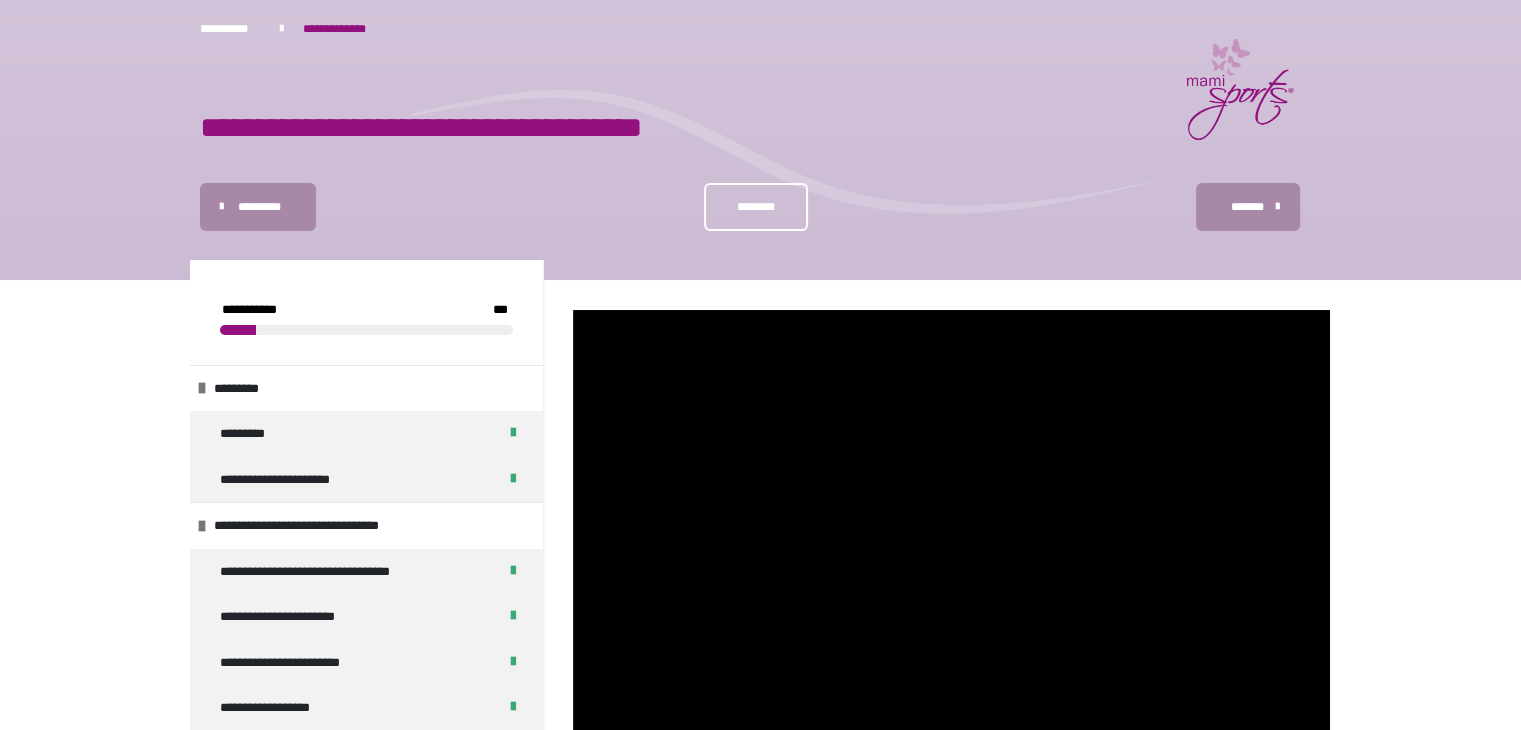 click on "********" at bounding box center [756, 207] 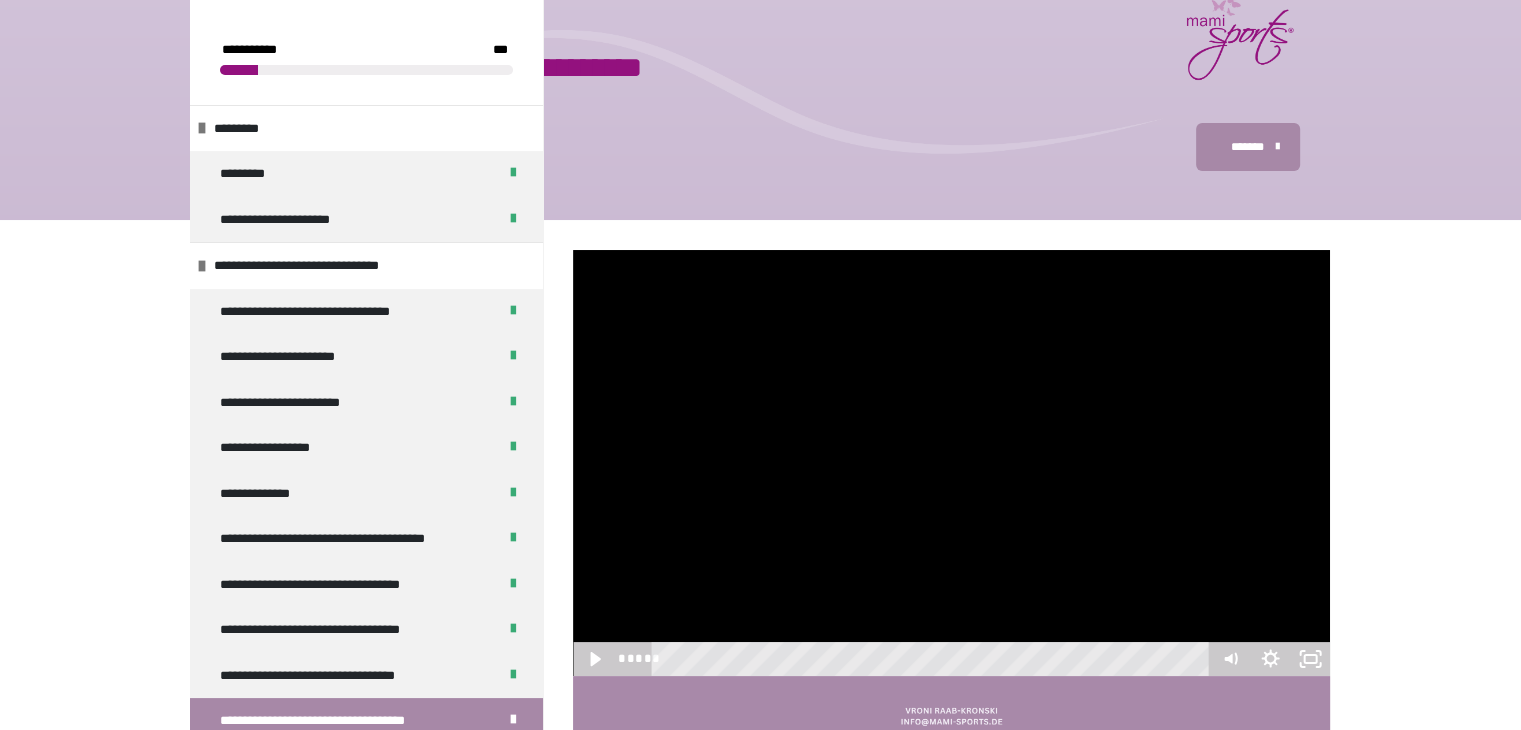 scroll, scrollTop: 340, scrollLeft: 0, axis: vertical 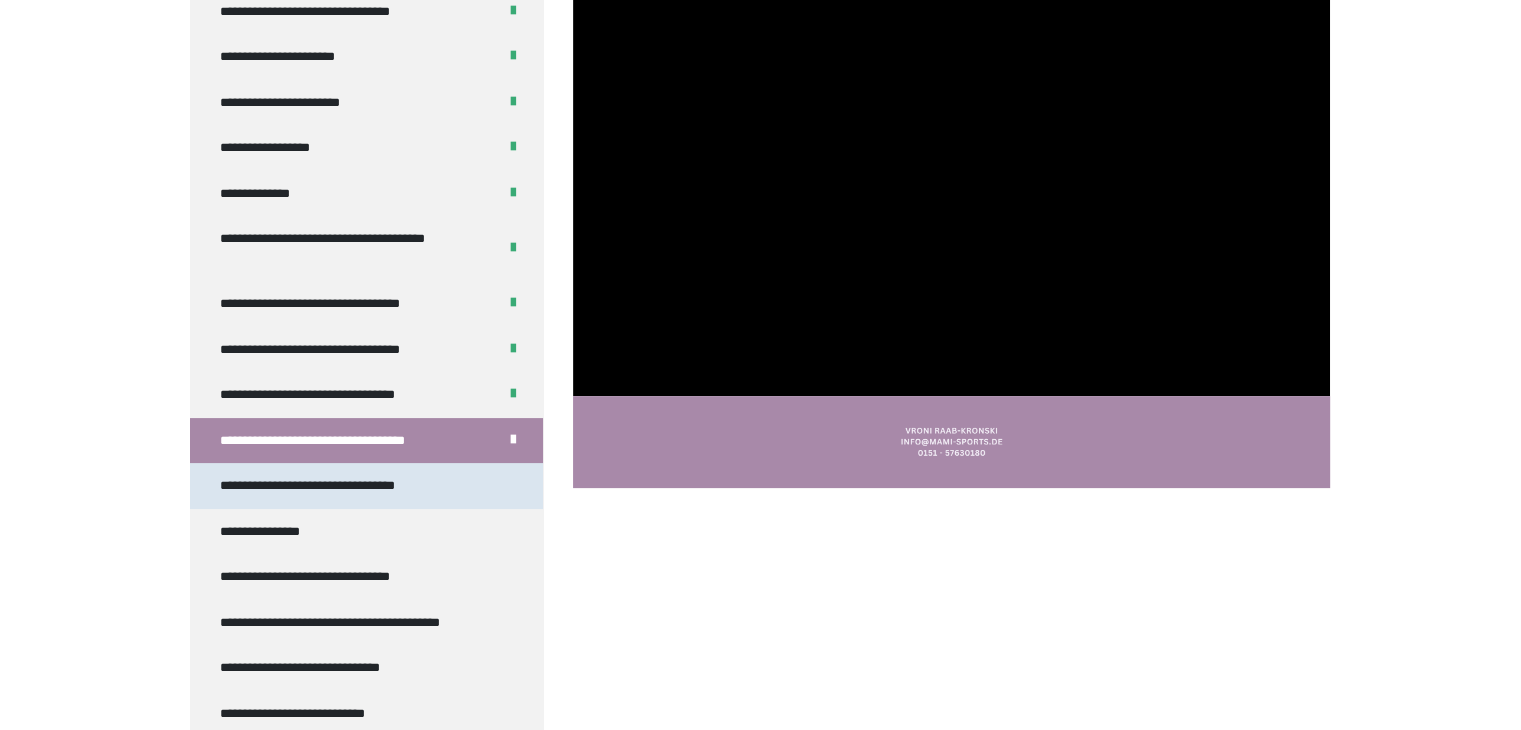 click on "**********" at bounding box center (325, 486) 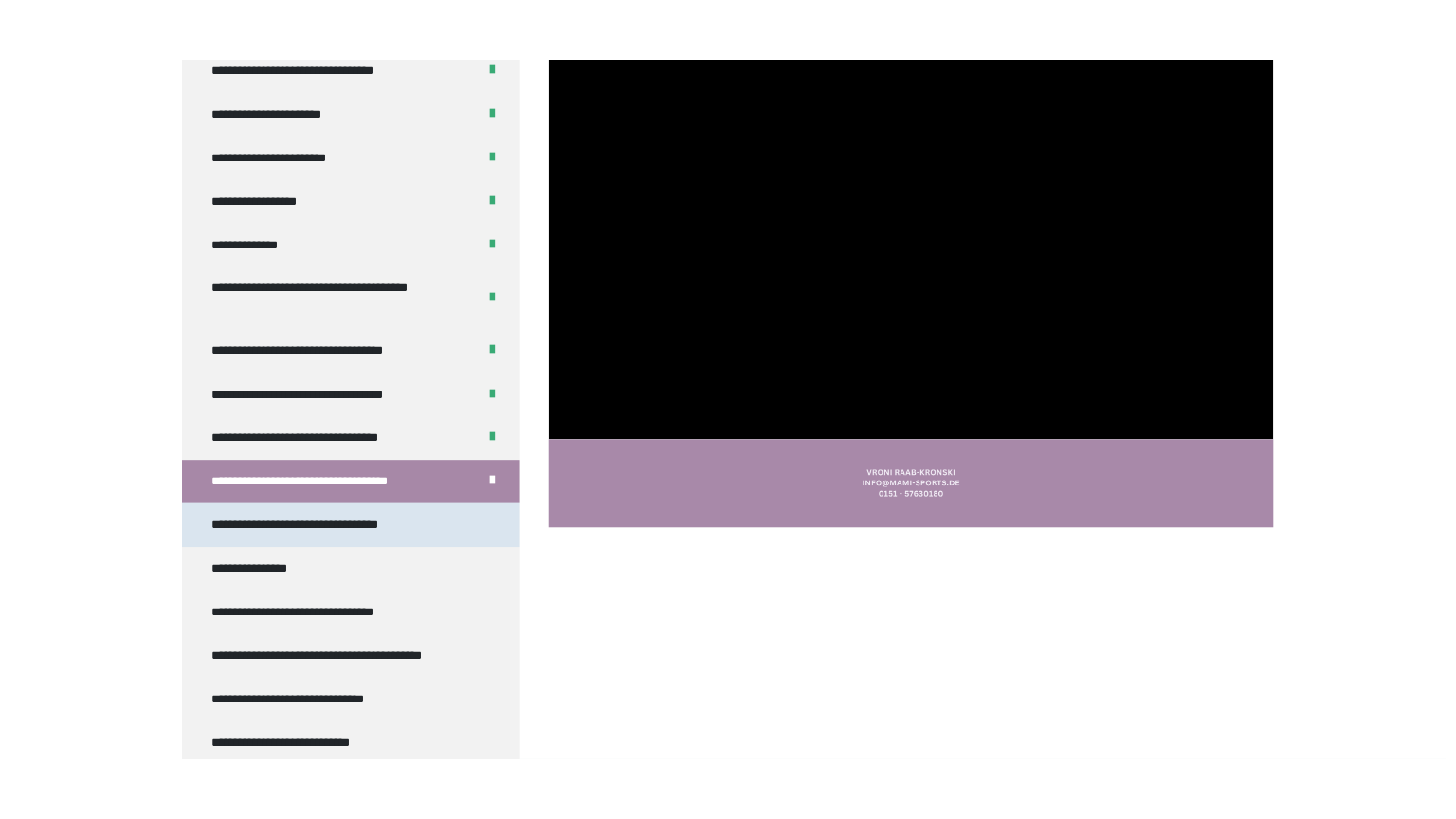 scroll, scrollTop: 256, scrollLeft: 0, axis: vertical 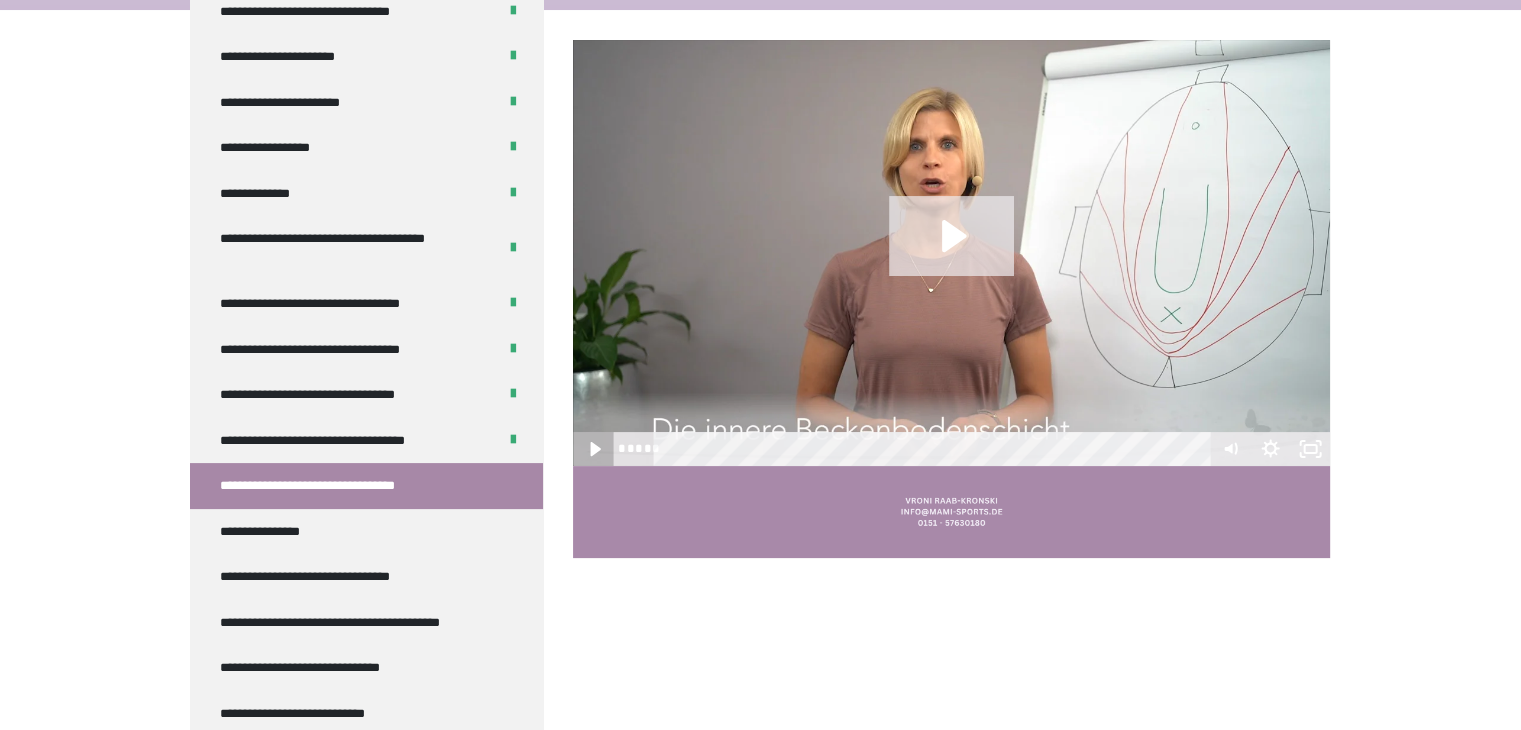 click 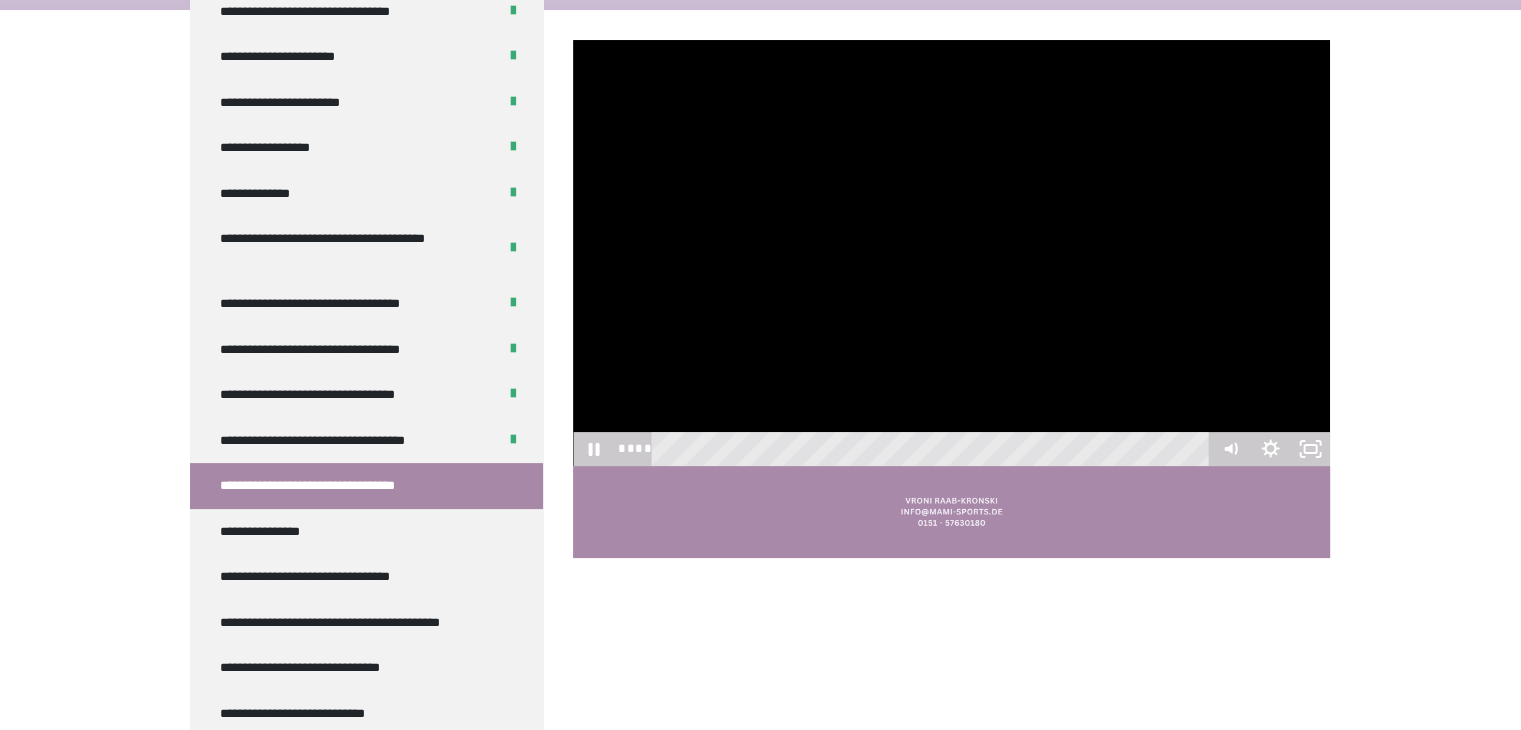 type 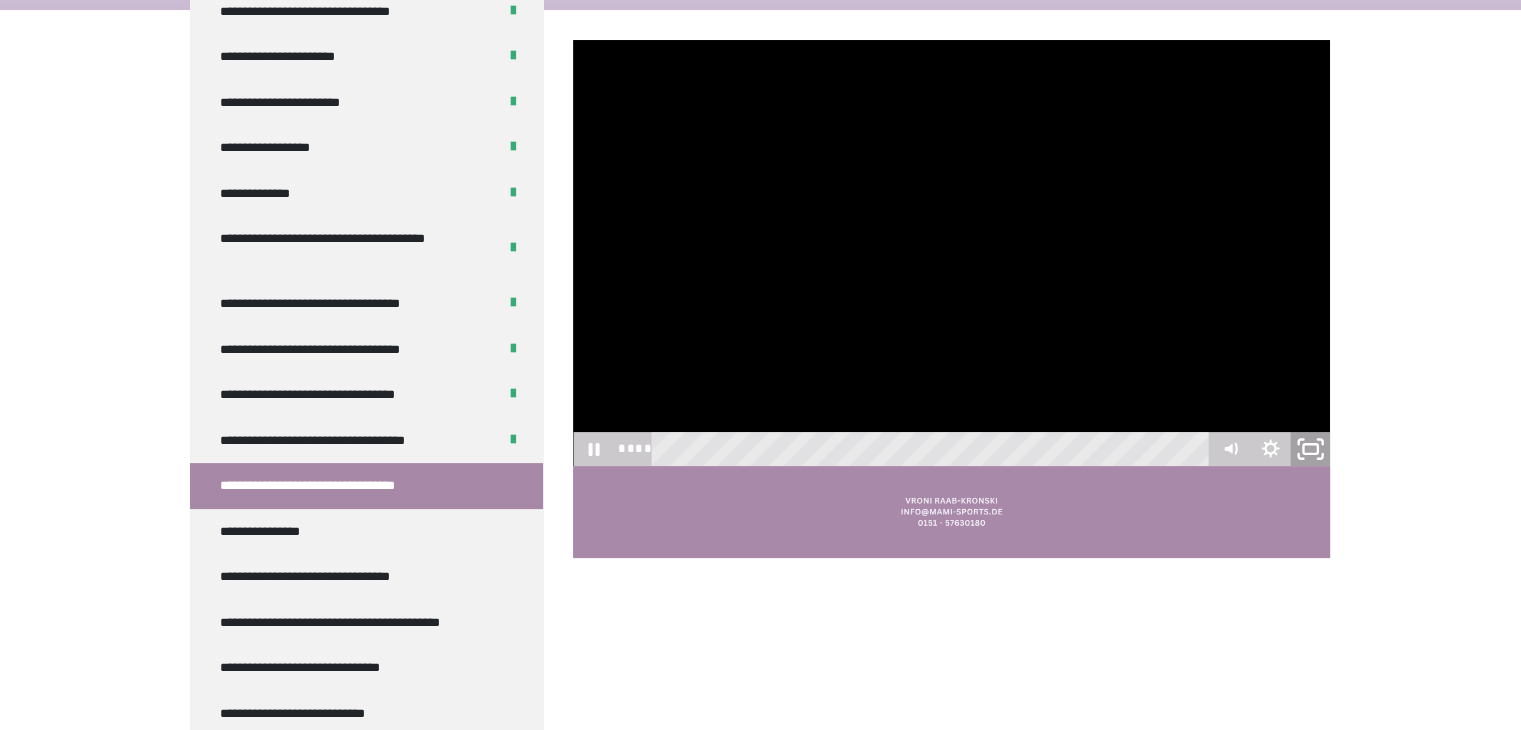 click 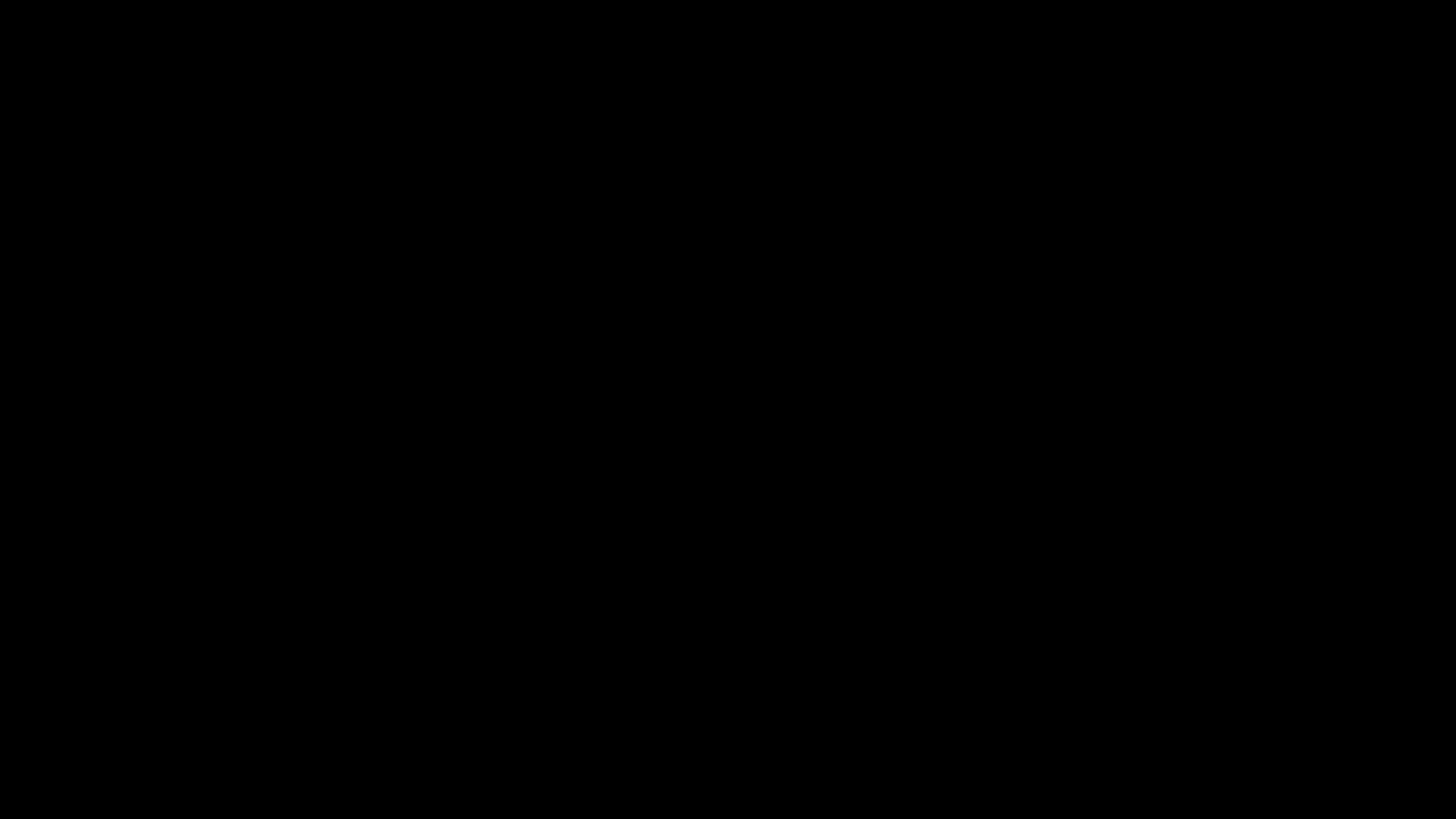 click at bounding box center [728, 410] 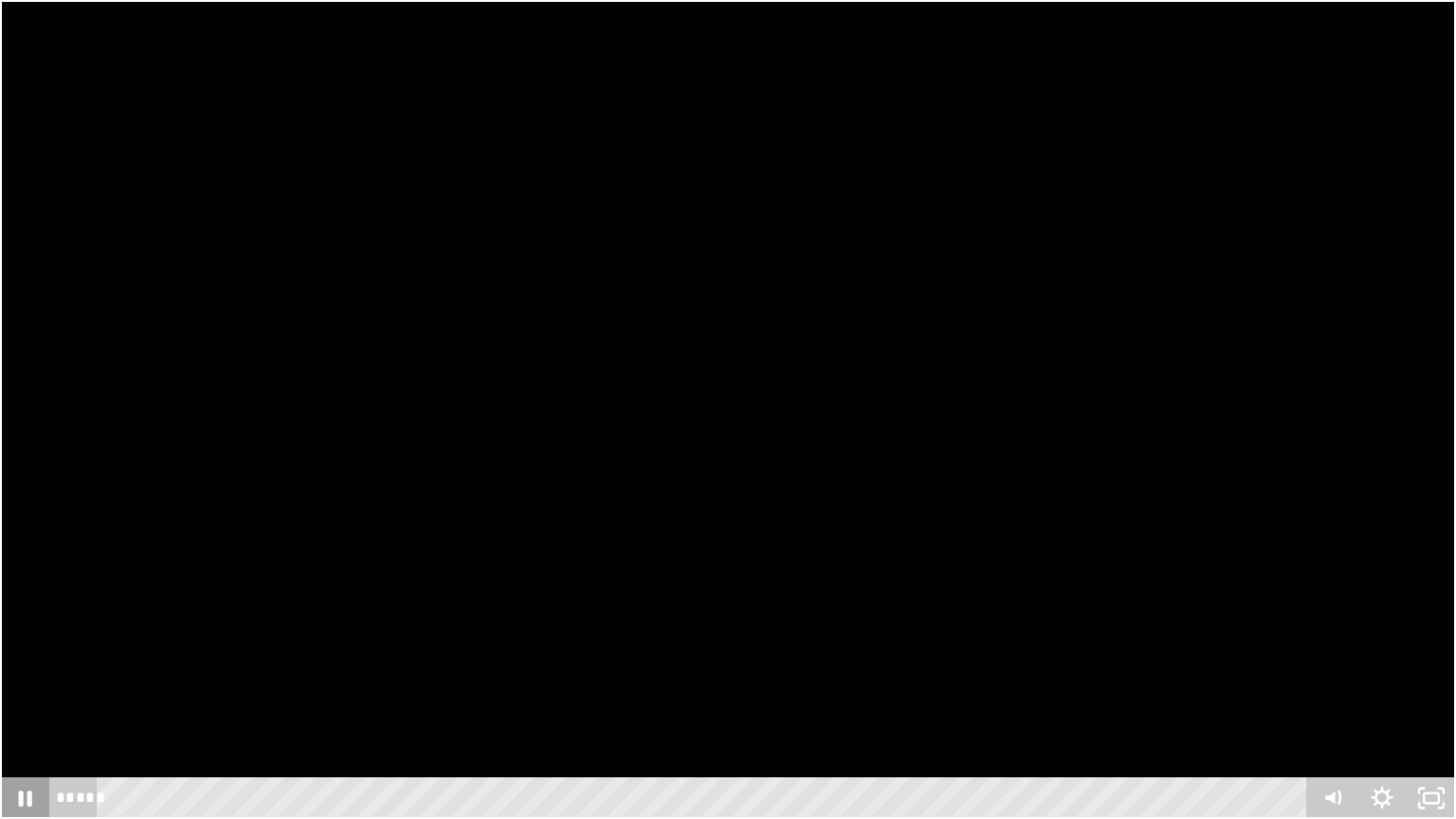 click 